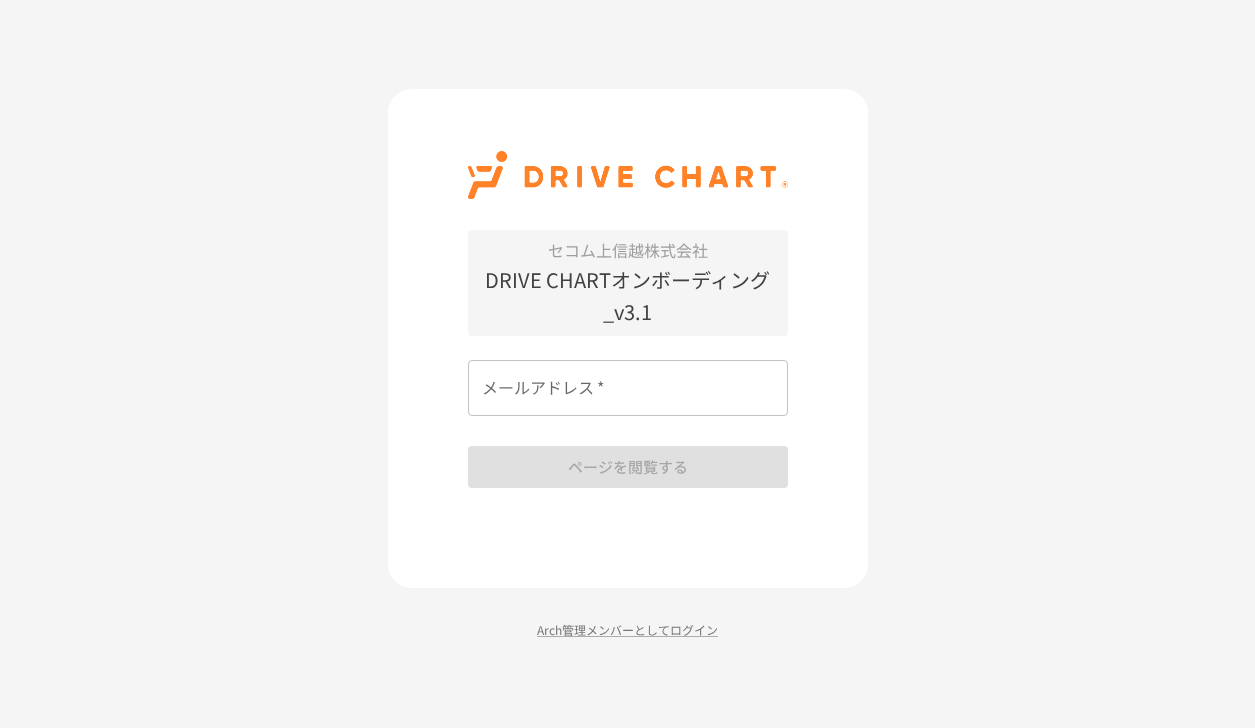 scroll, scrollTop: 0, scrollLeft: 0, axis: both 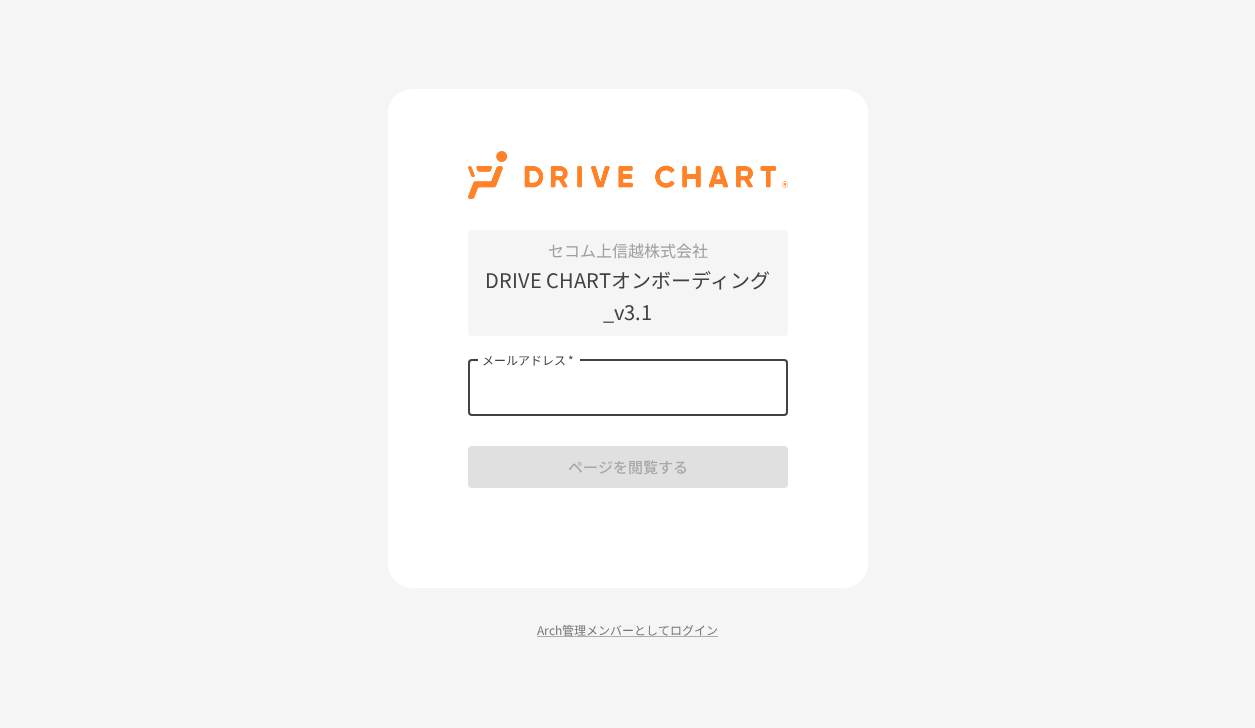 click on "メールアドレス   *" at bounding box center [628, 388] 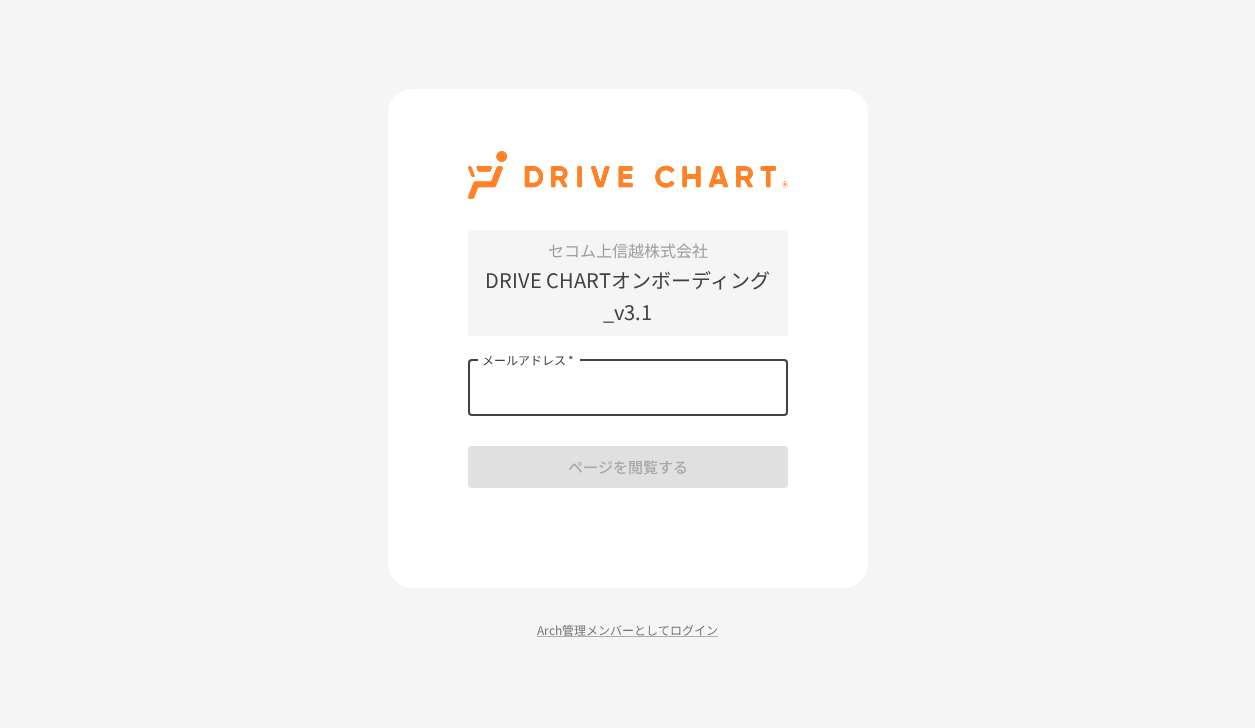 type on "**********" 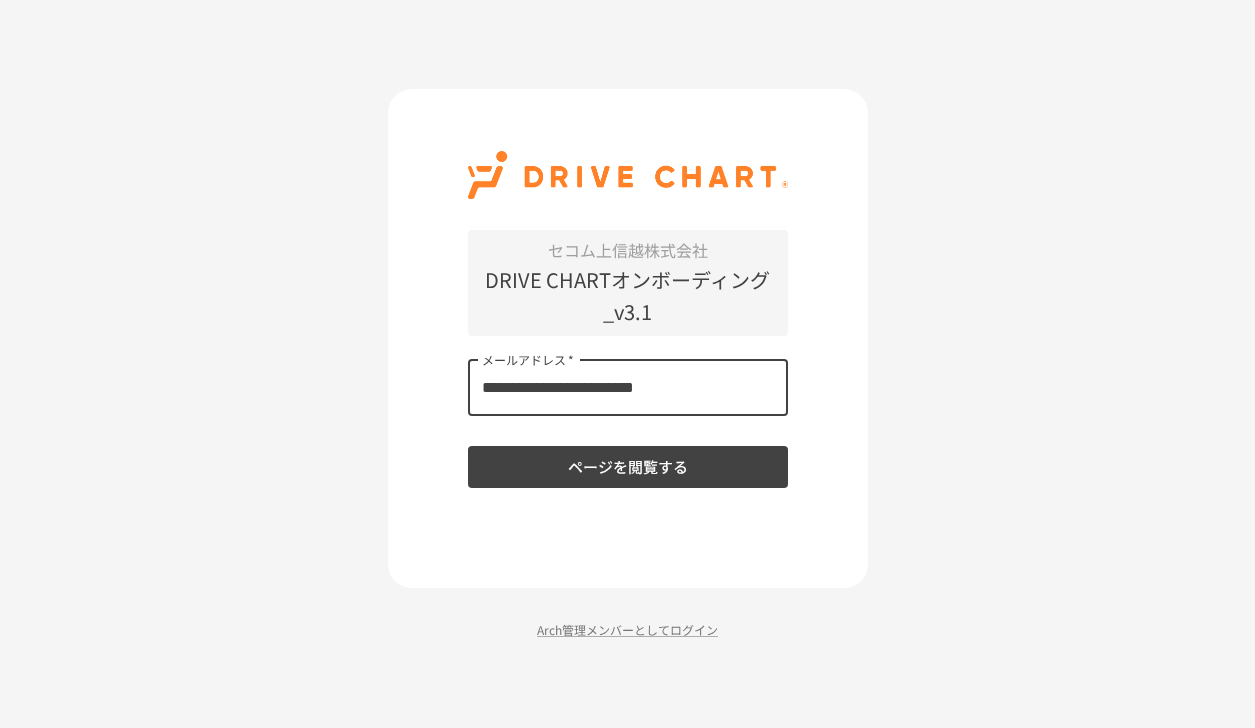 click on "ページを閲覧する" at bounding box center (628, 467) 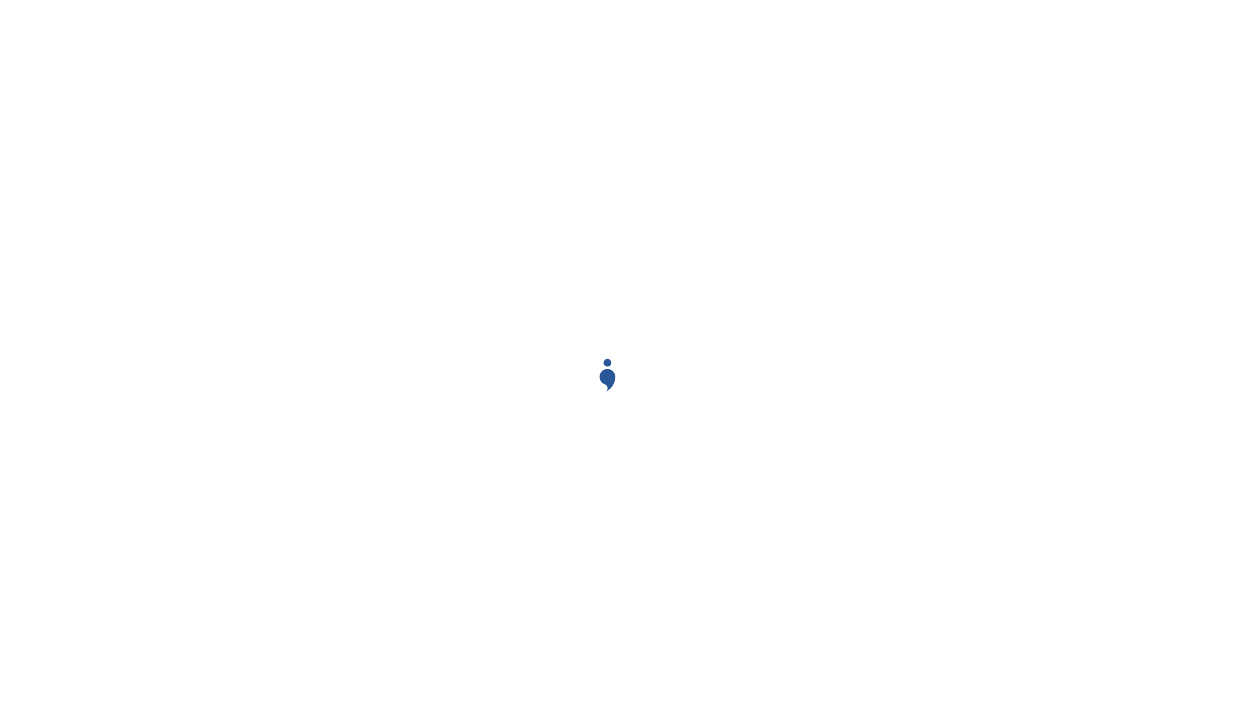 scroll, scrollTop: 0, scrollLeft: 0, axis: both 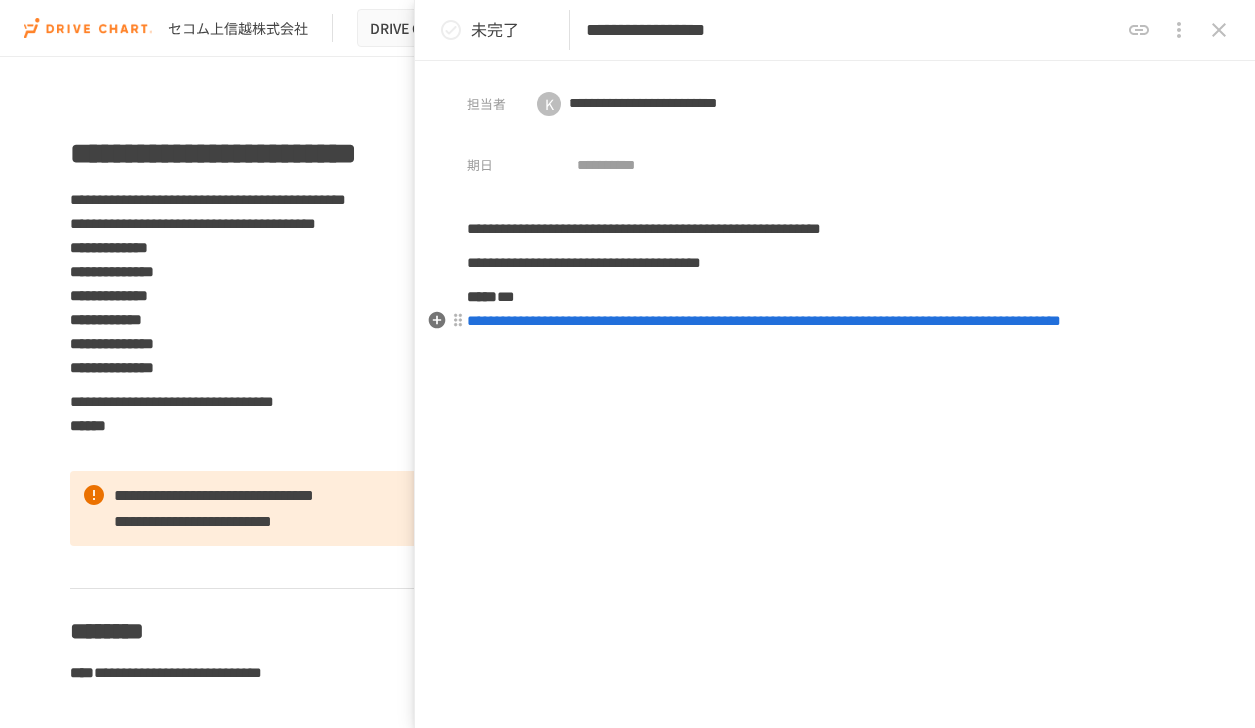 click on "**********" at bounding box center [764, 320] 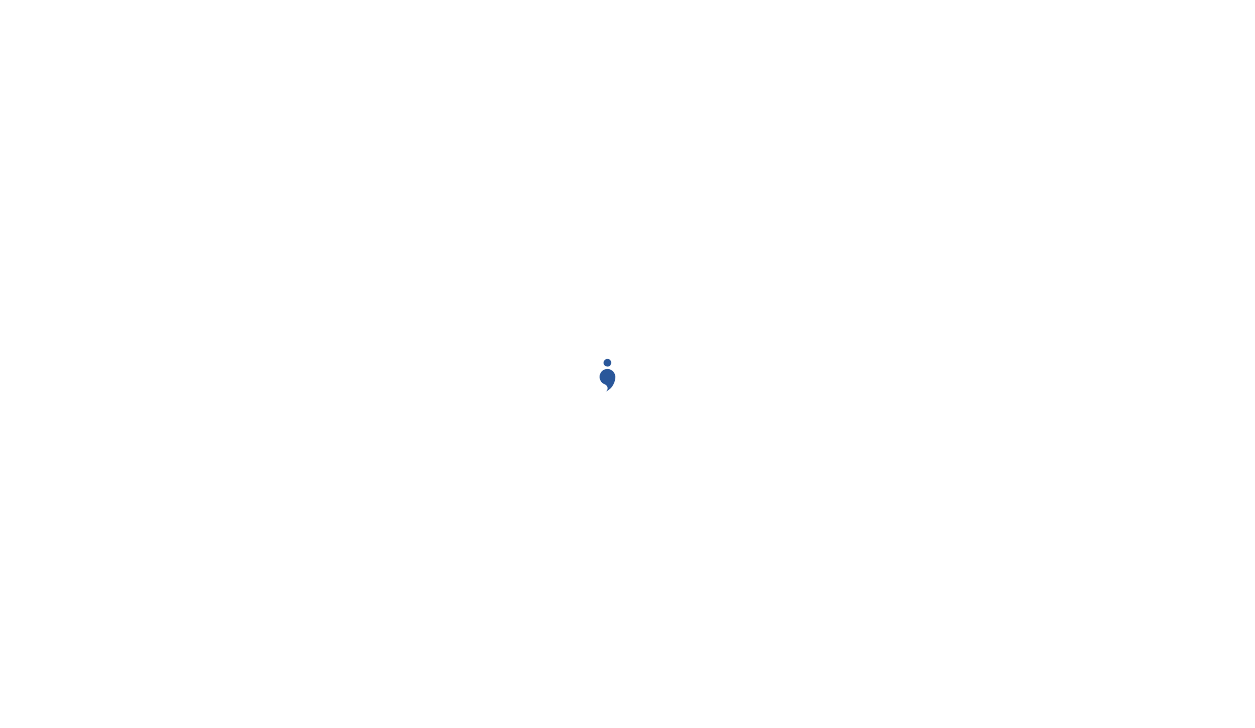 scroll, scrollTop: 0, scrollLeft: 0, axis: both 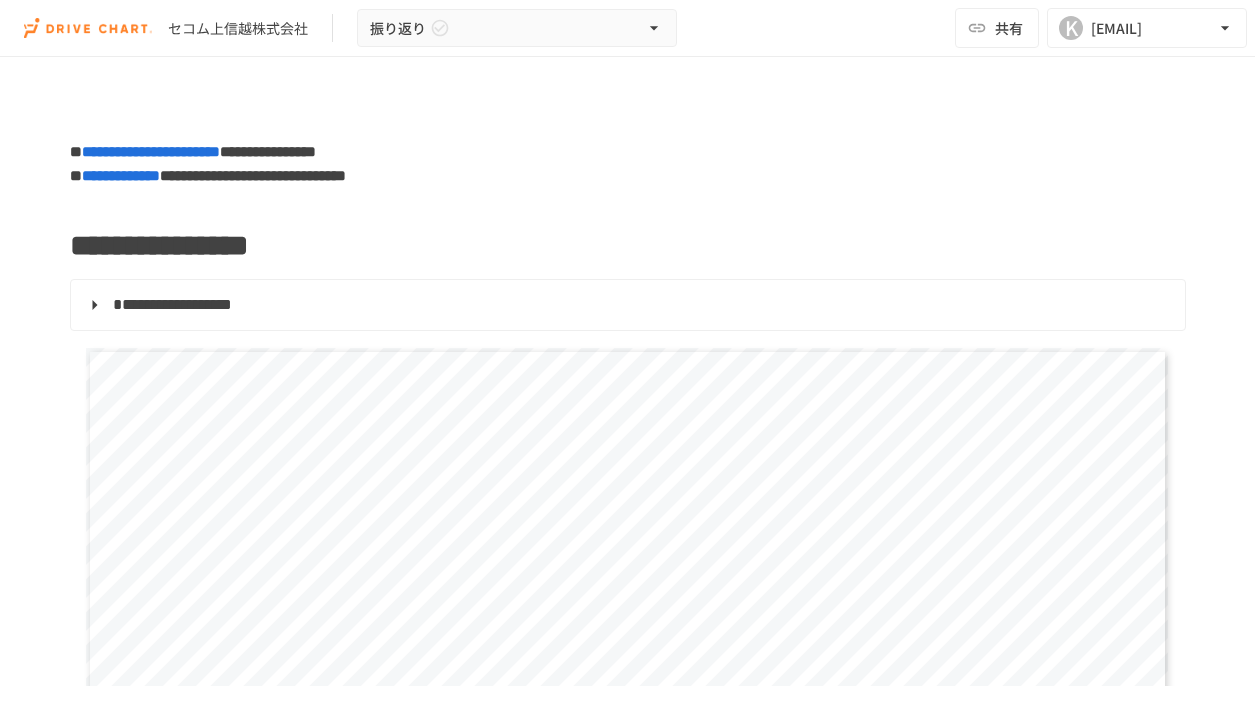 click on "**********" at bounding box center [172, 304] 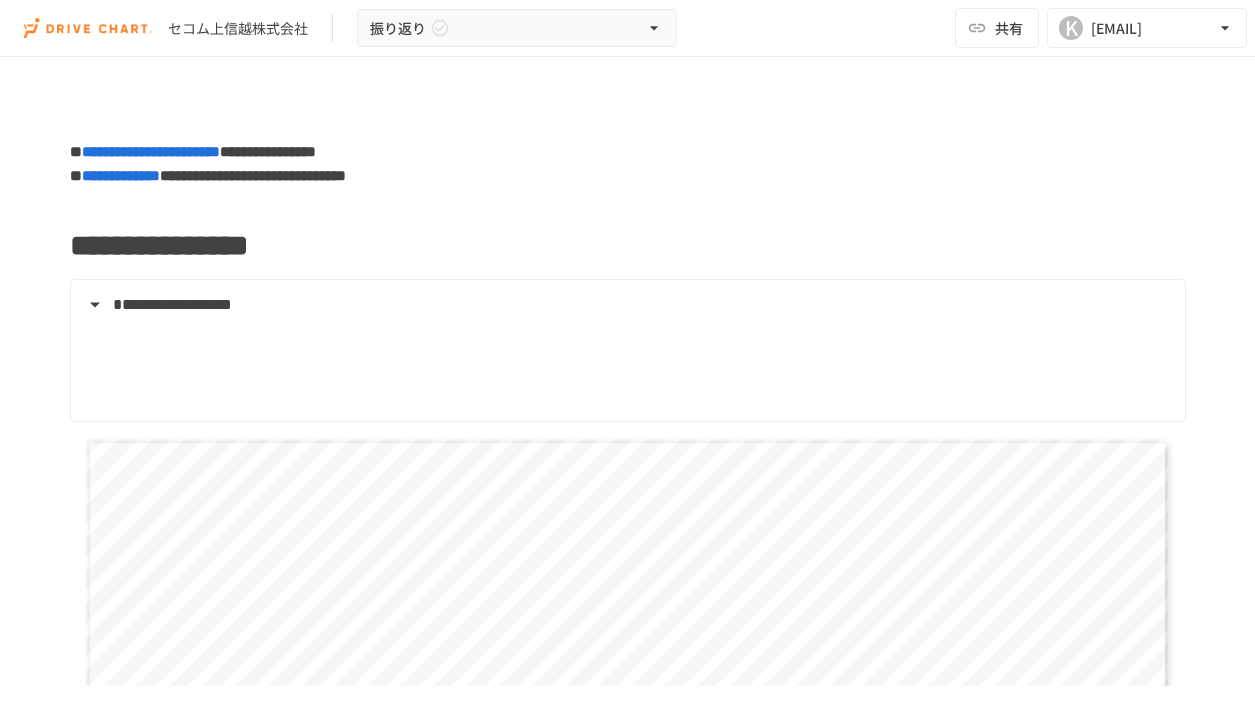 click on "**********" at bounding box center (626, 305) 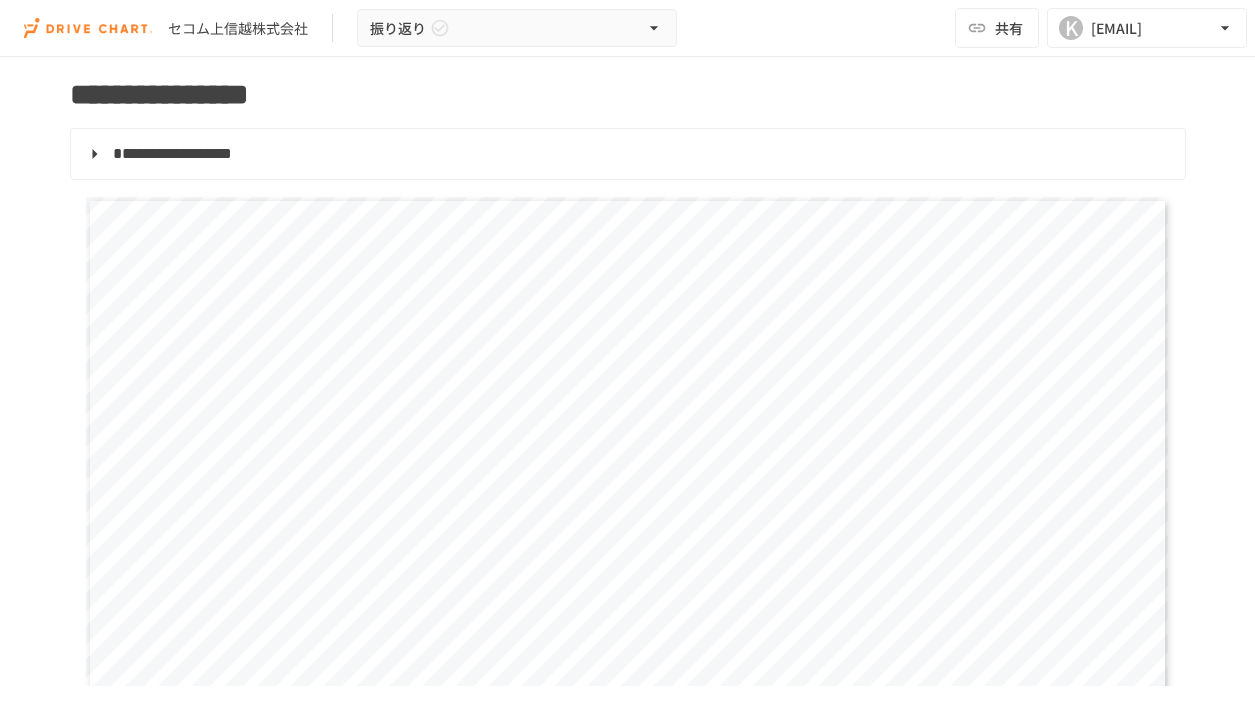 scroll, scrollTop: 0, scrollLeft: 0, axis: both 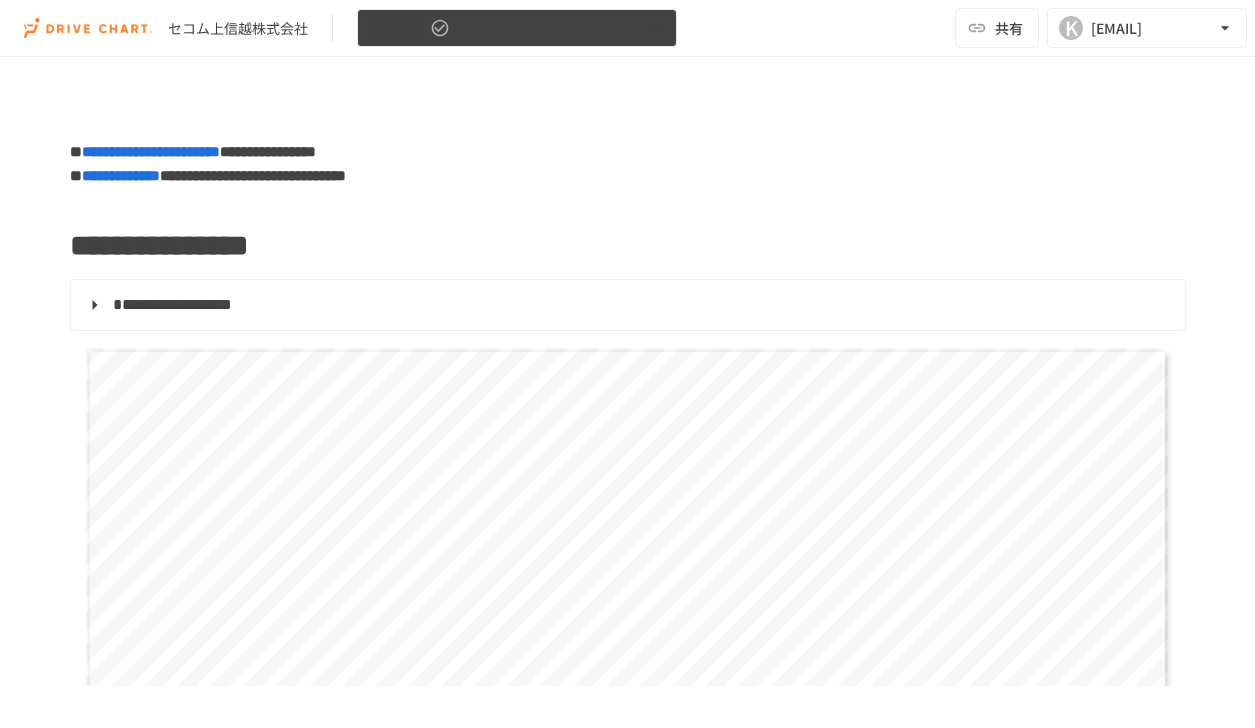 click on "振り返り" at bounding box center (517, 28) 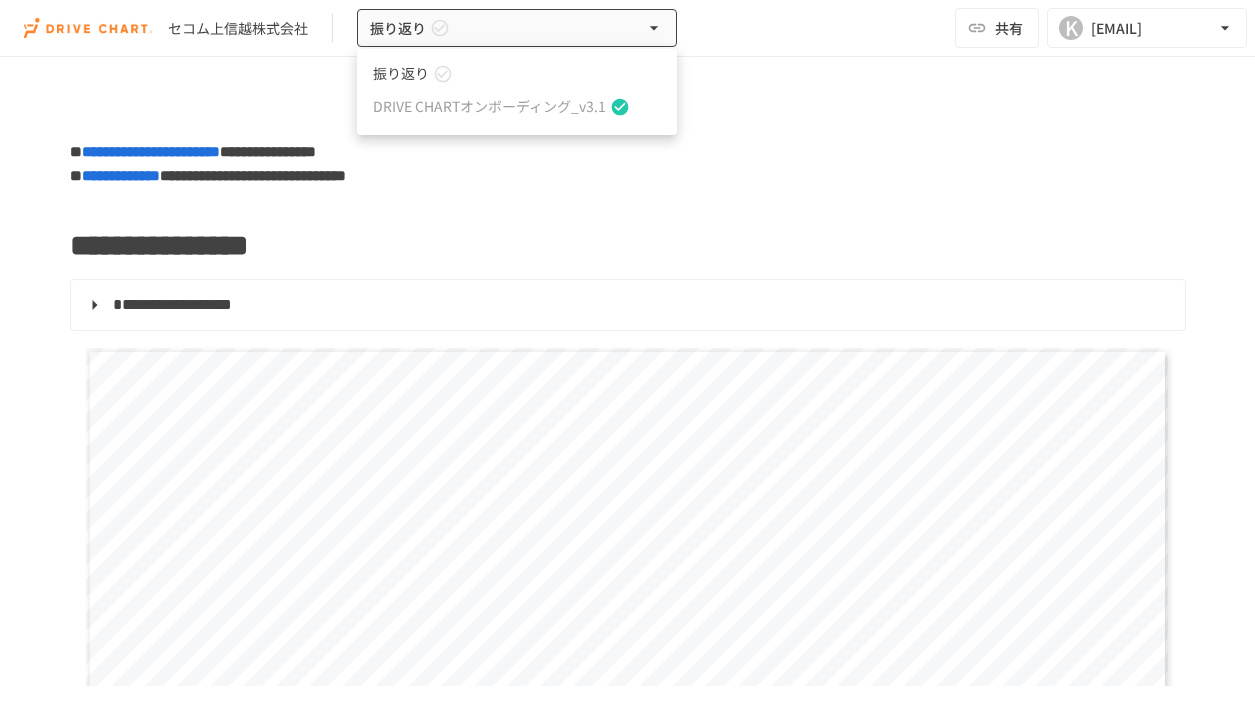 click at bounding box center (627, 364) 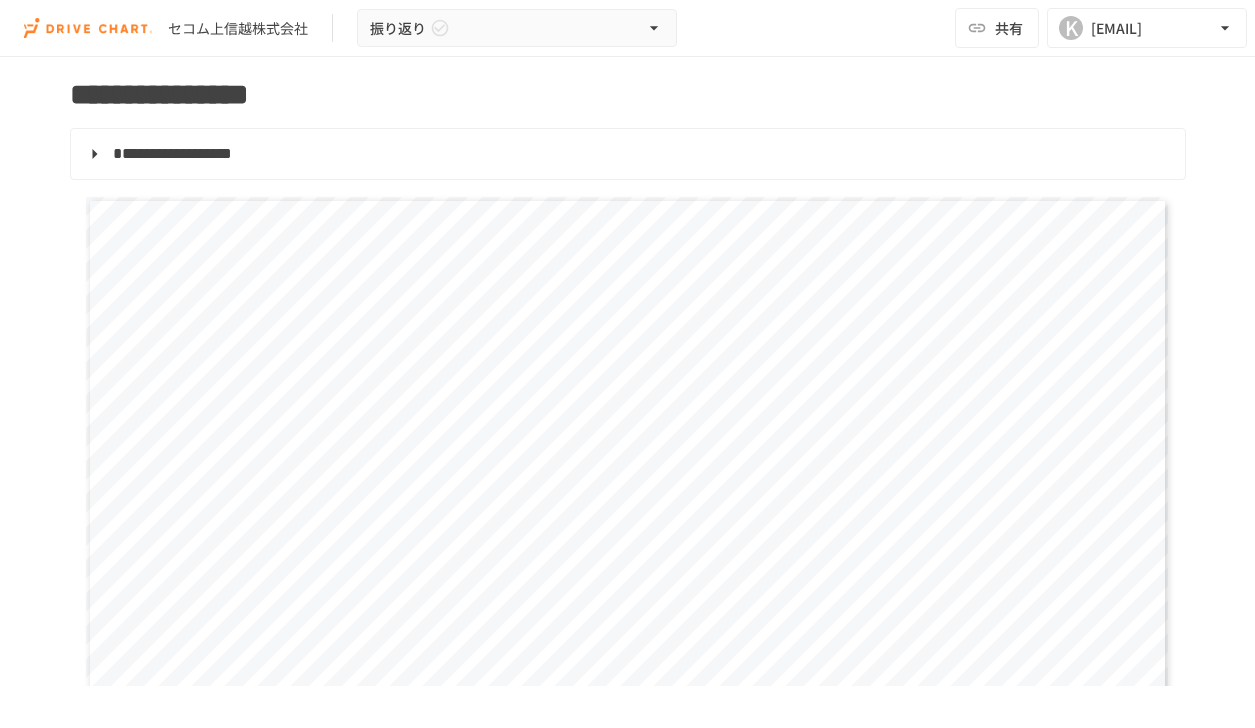 scroll, scrollTop: 400, scrollLeft: 0, axis: vertical 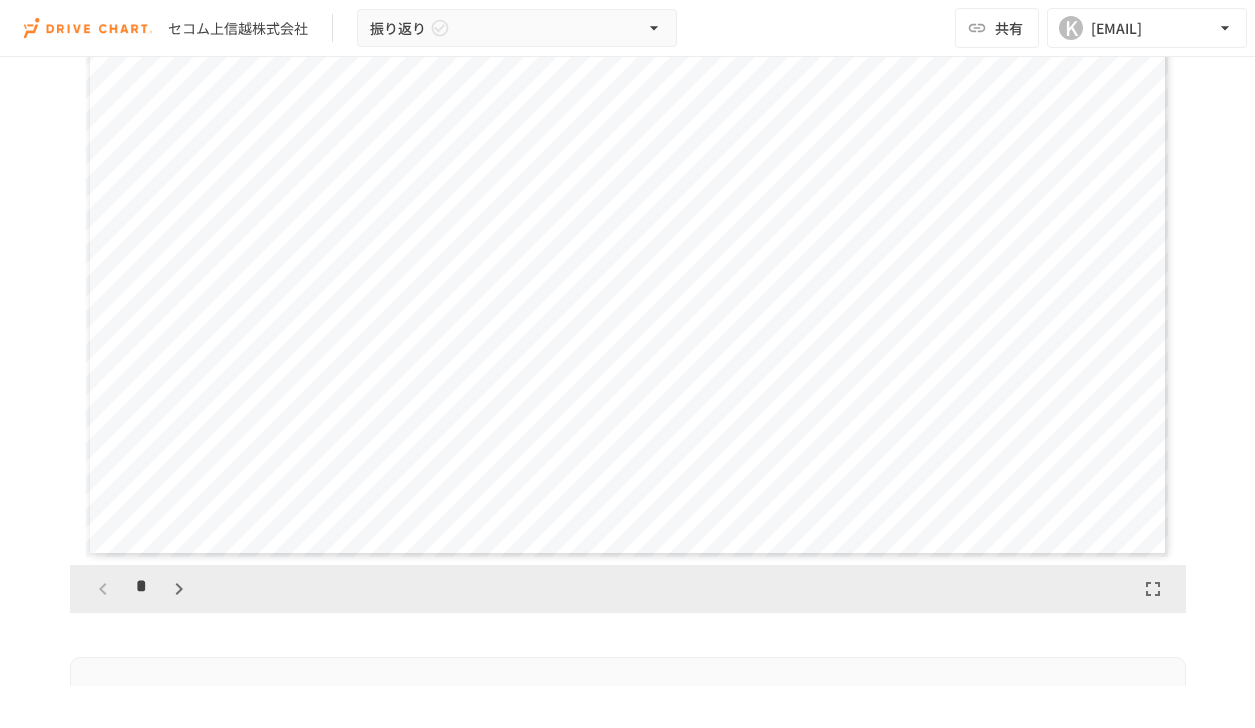click 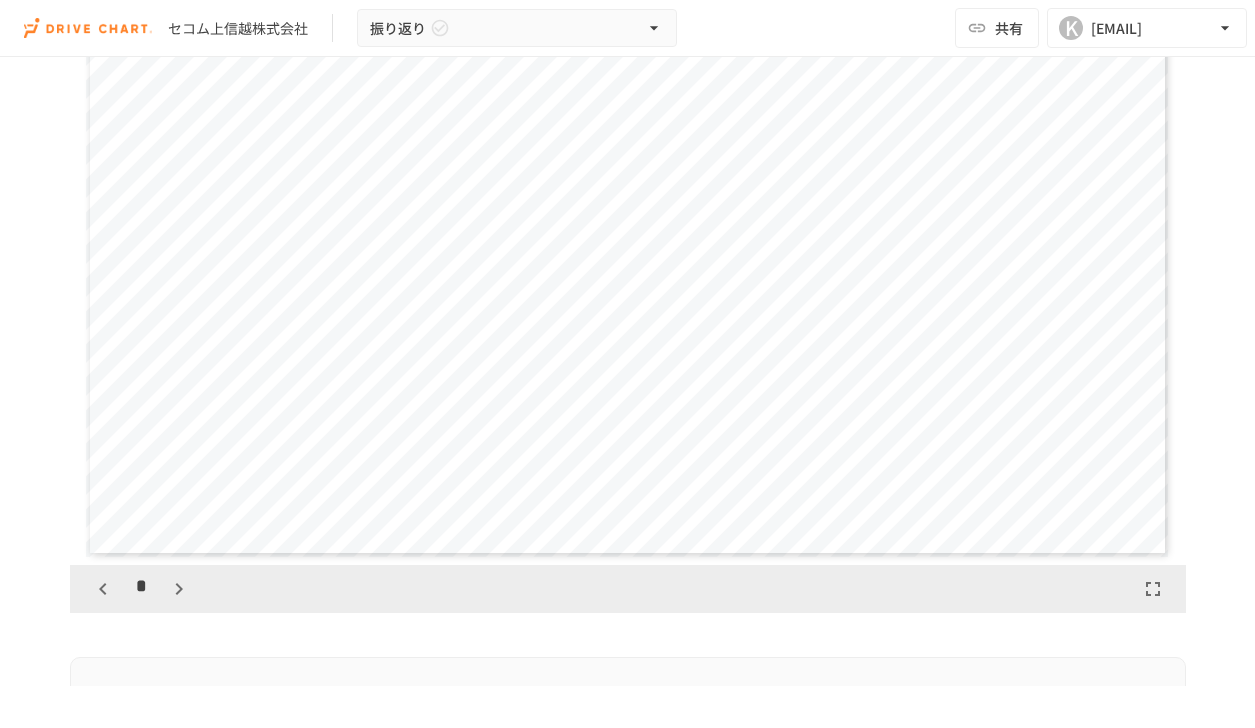 click 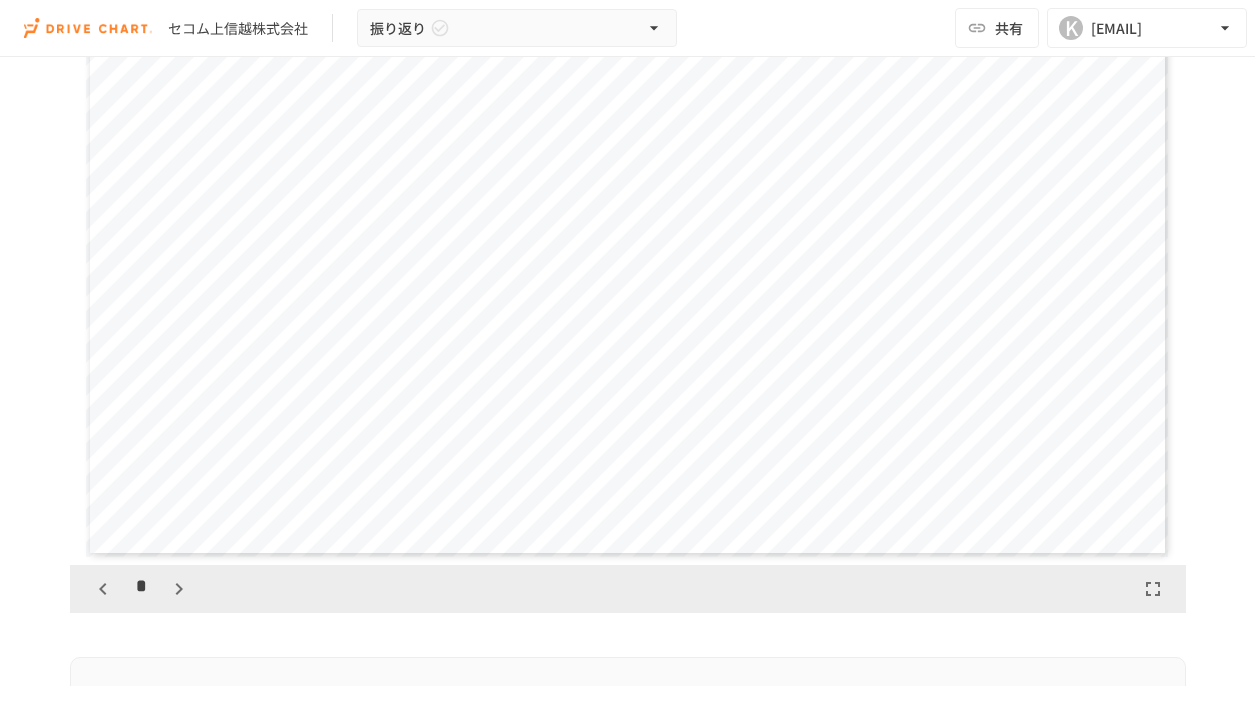 click 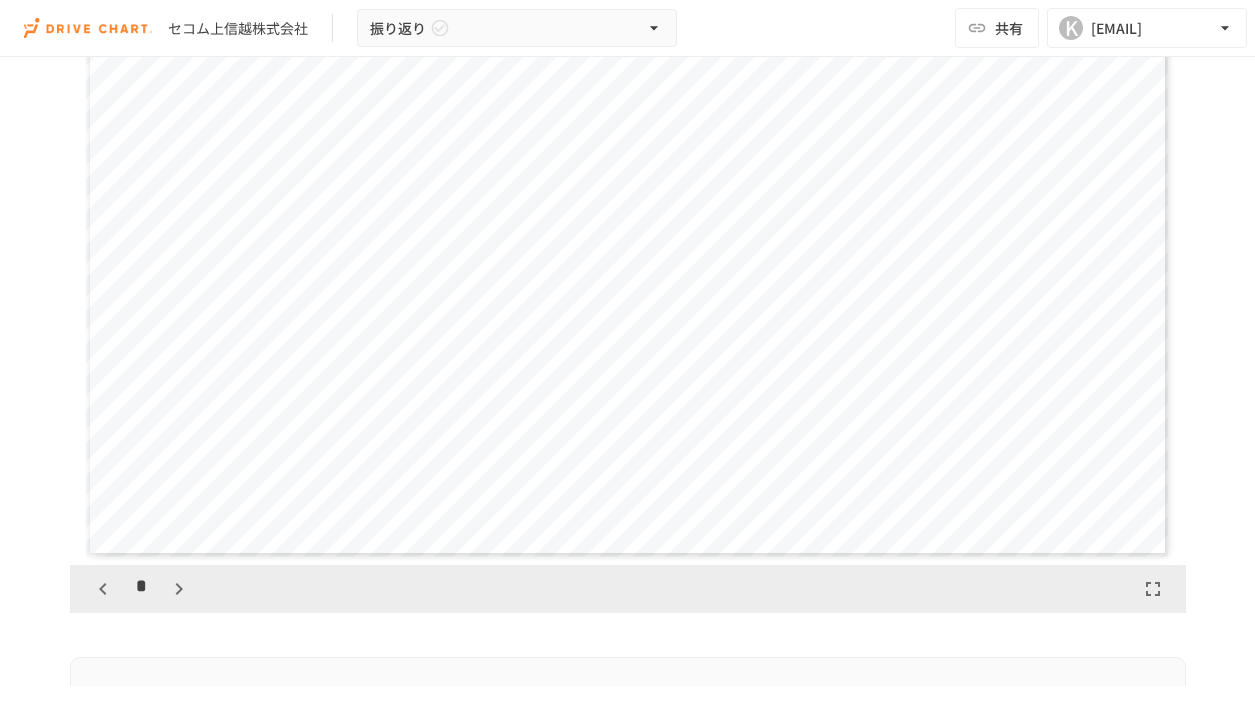 click 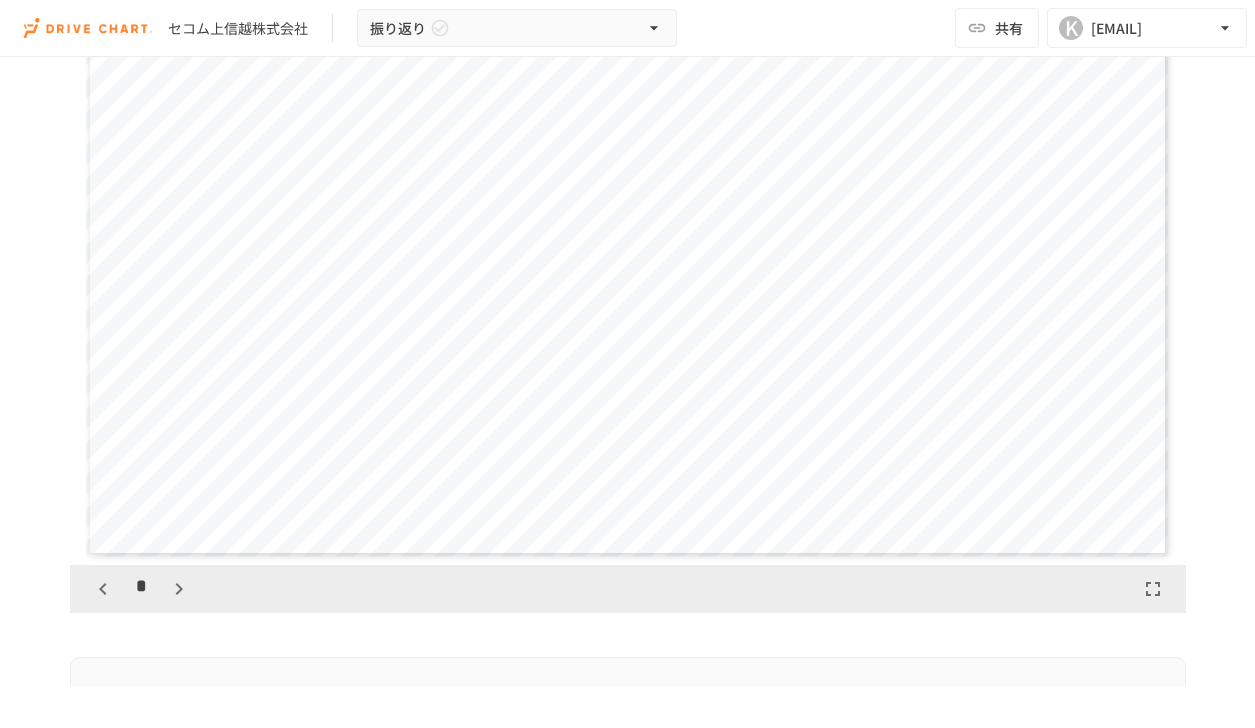 click 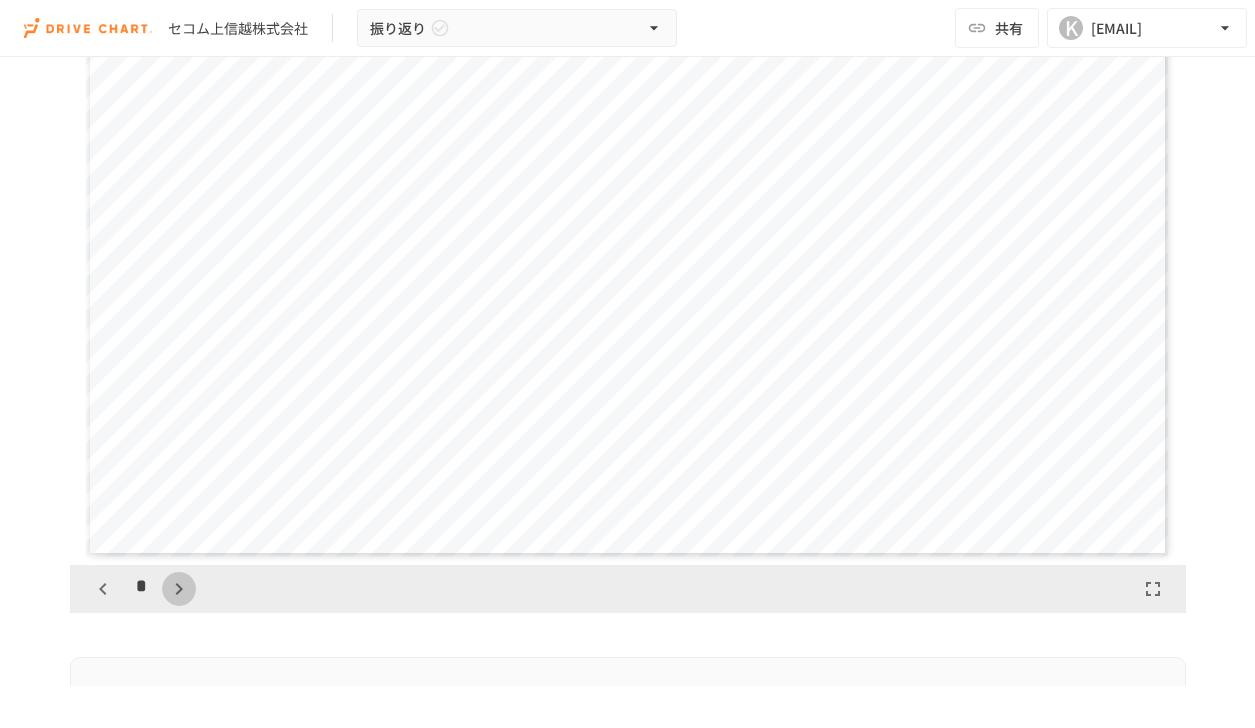 click 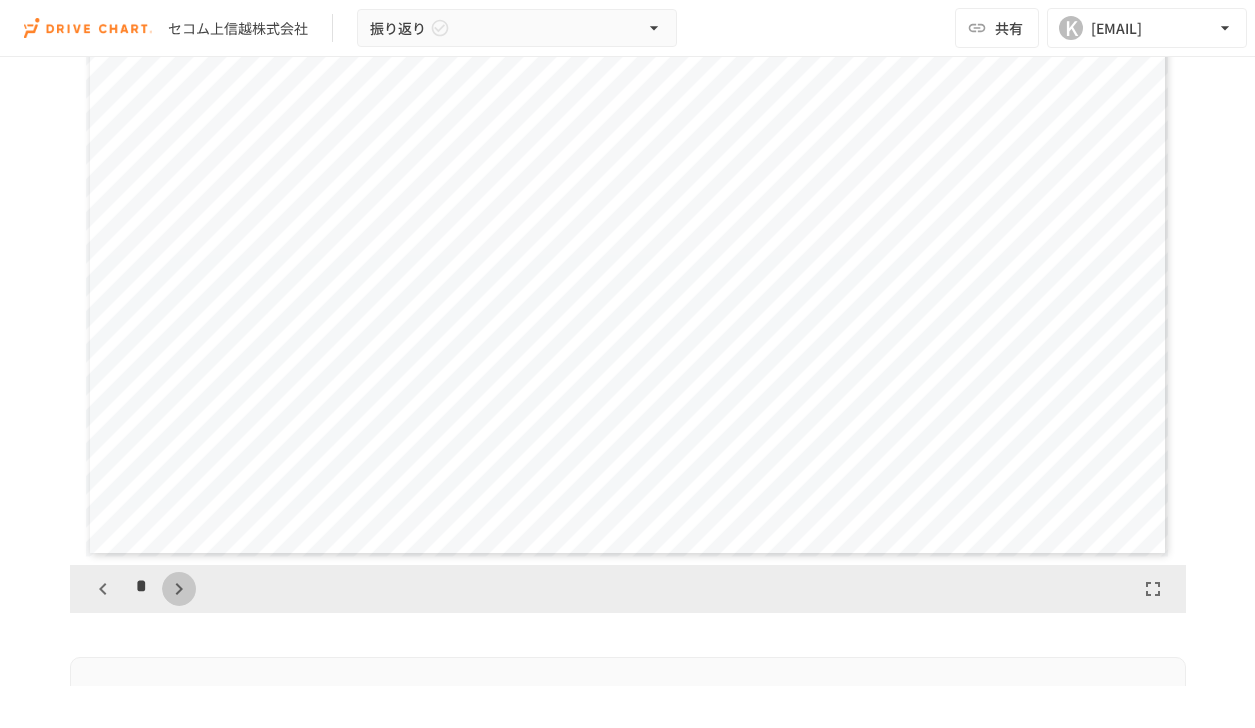 click 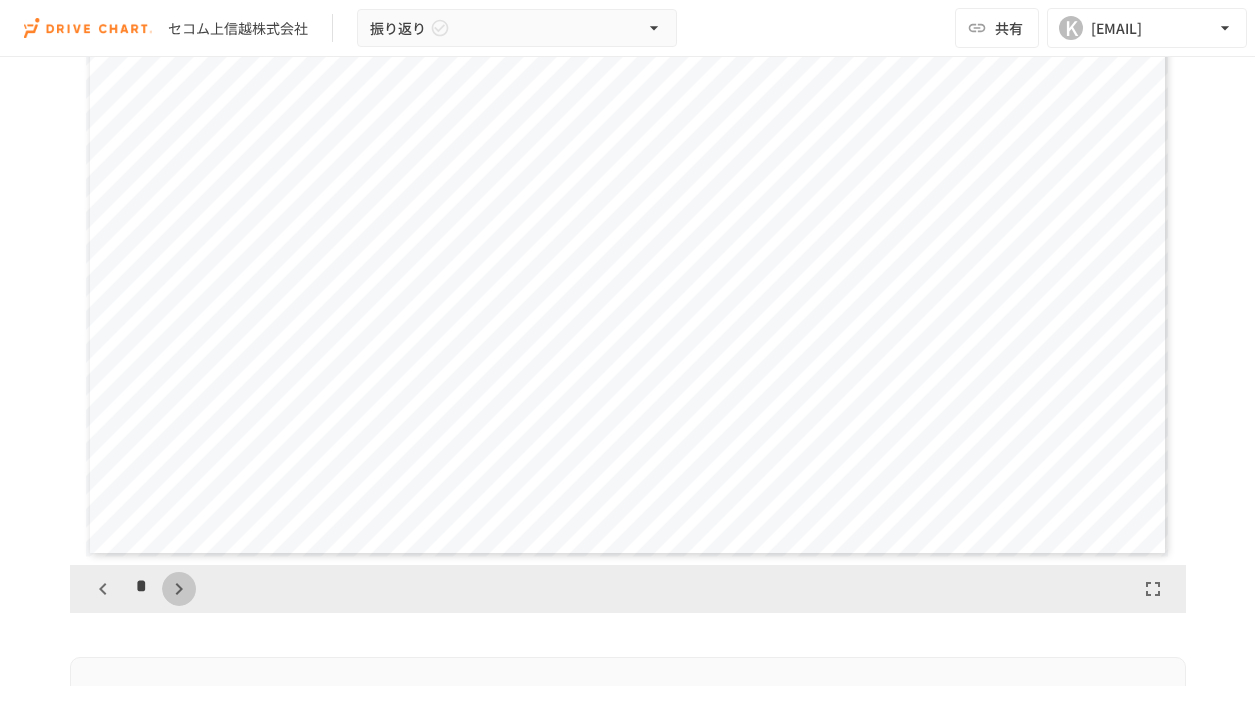 click 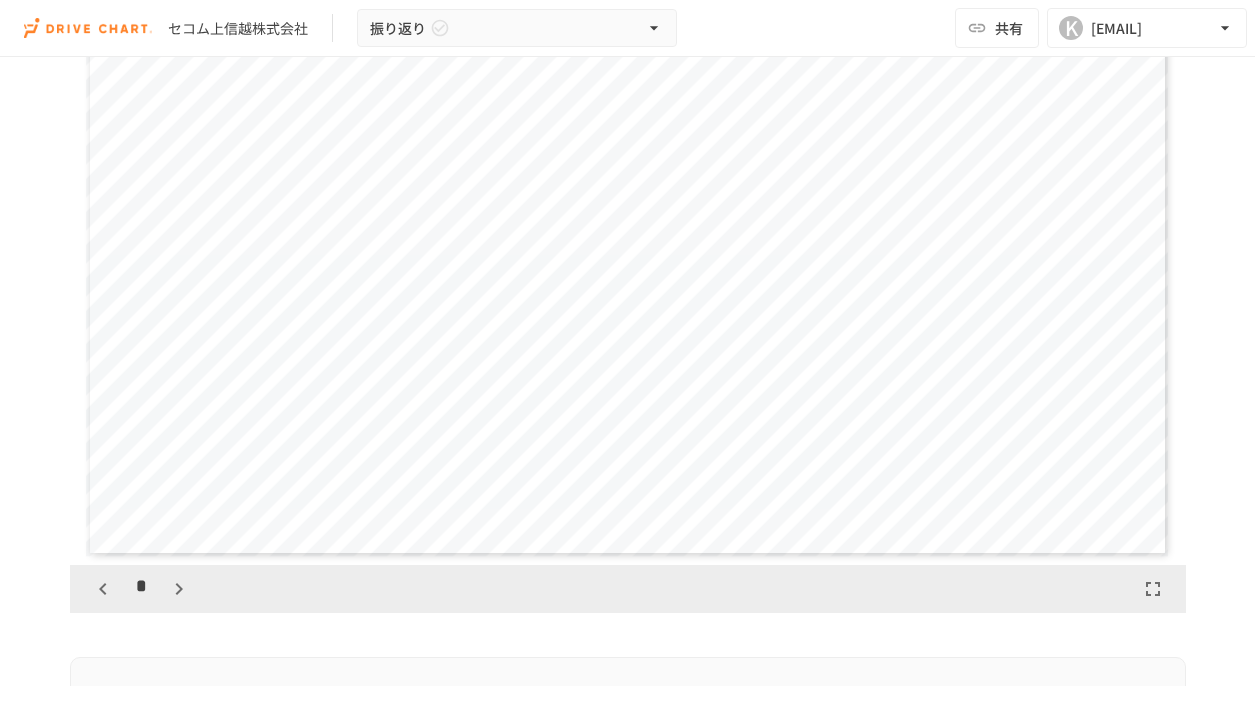 click 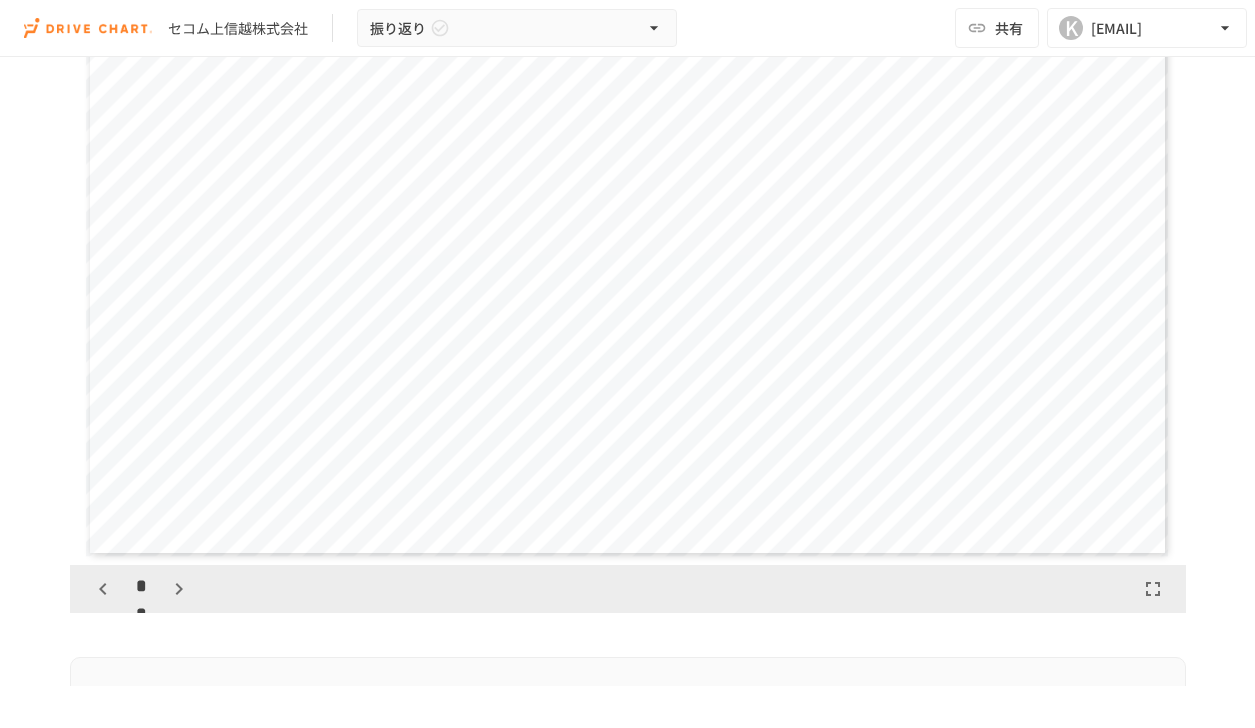 click 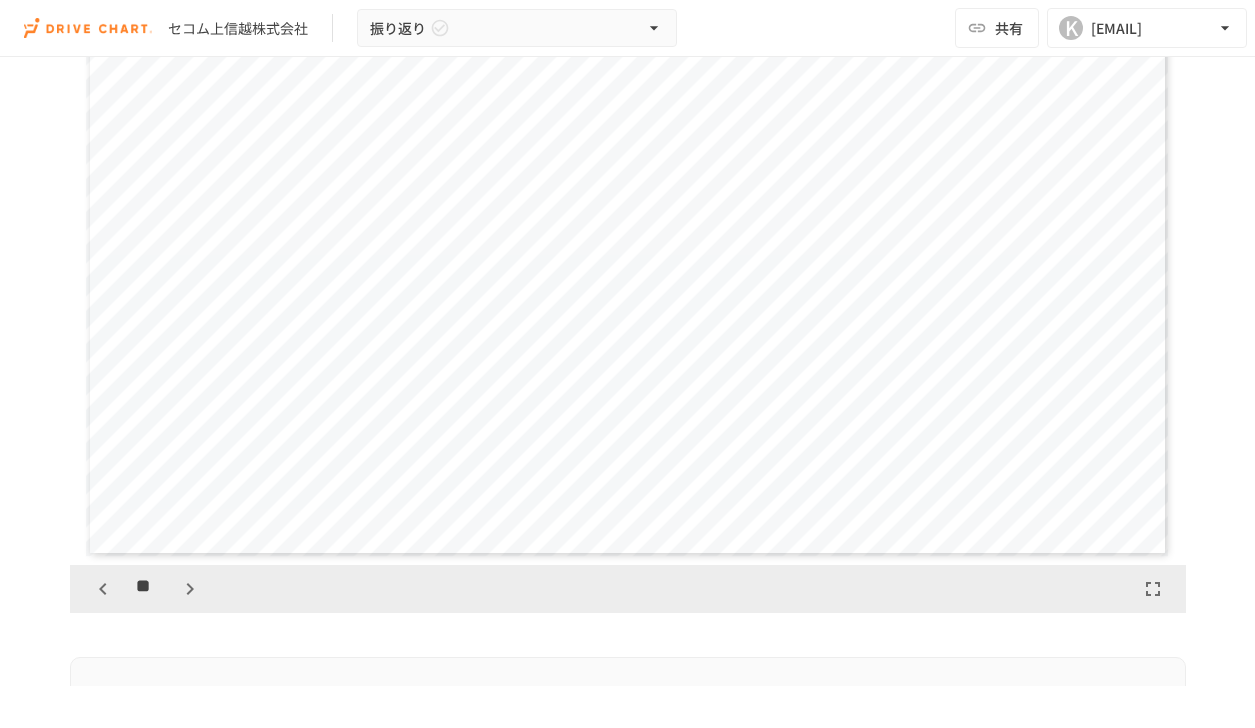 click 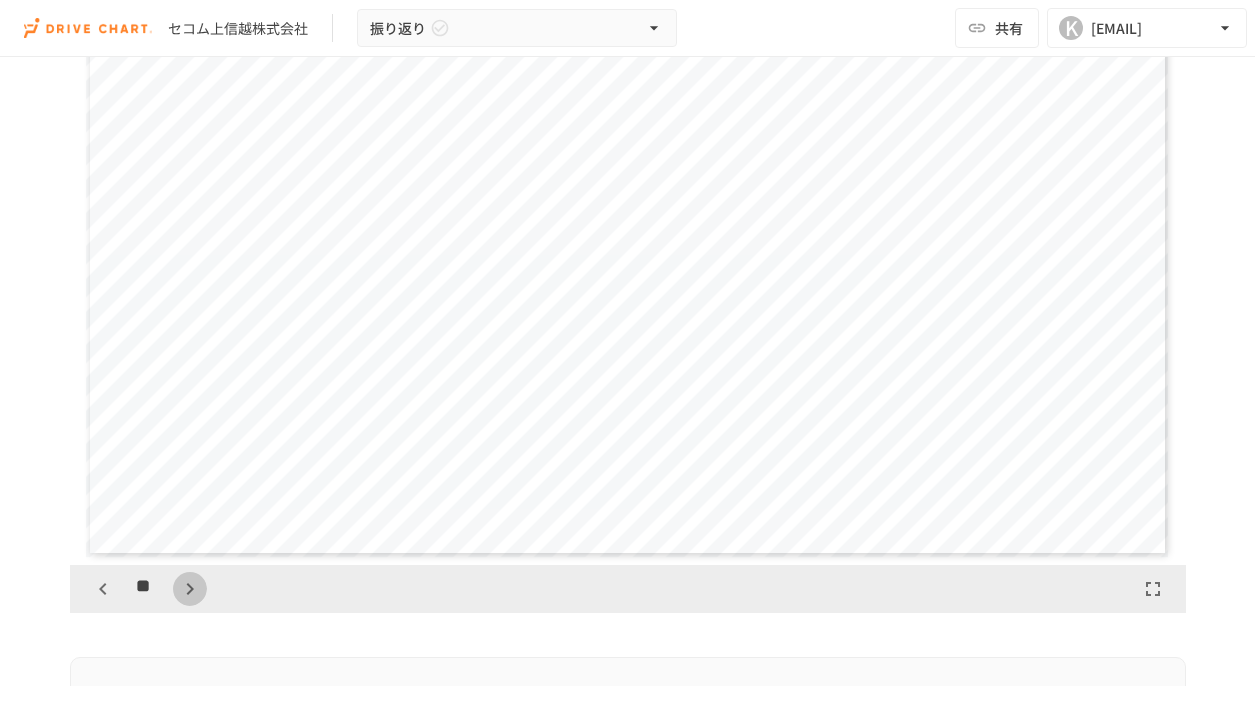 click 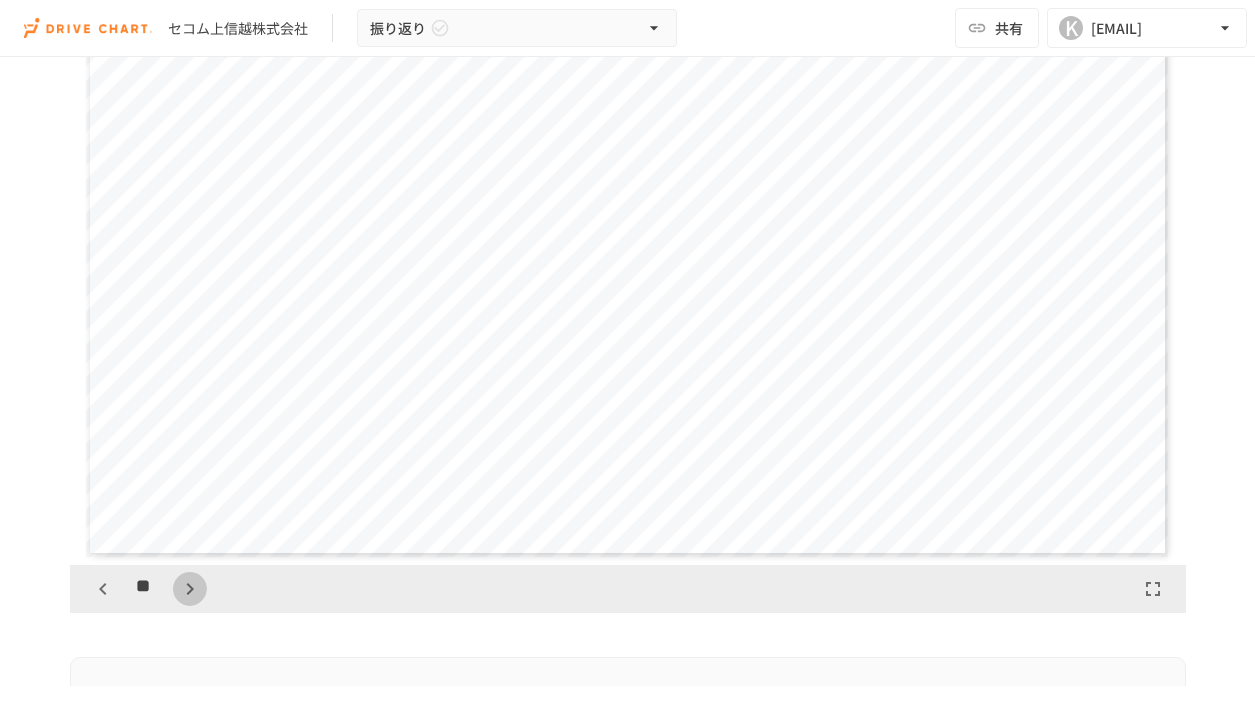 click 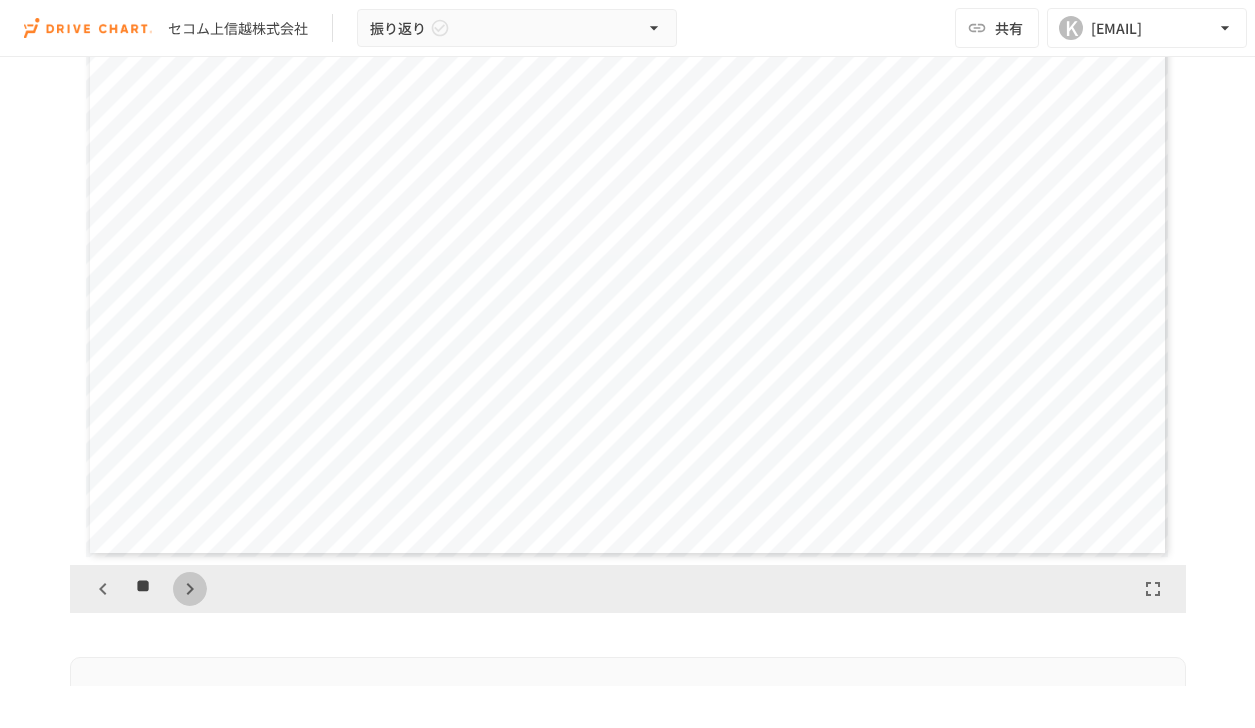 click 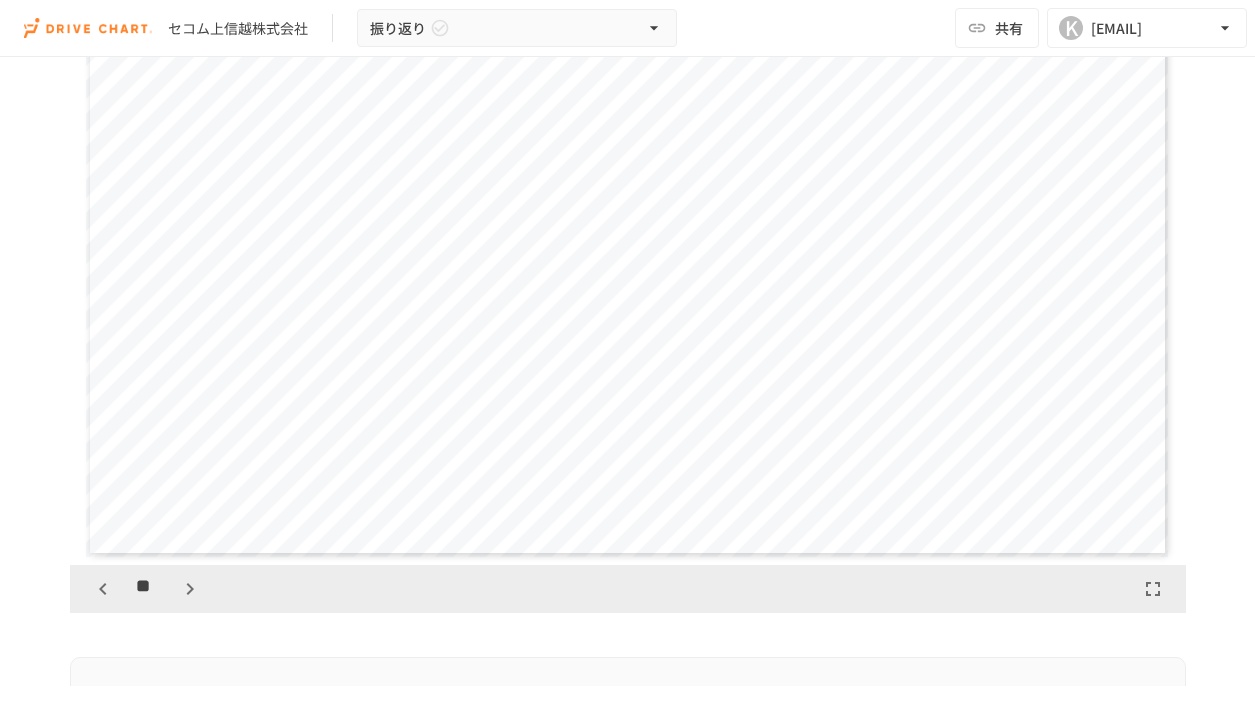 click 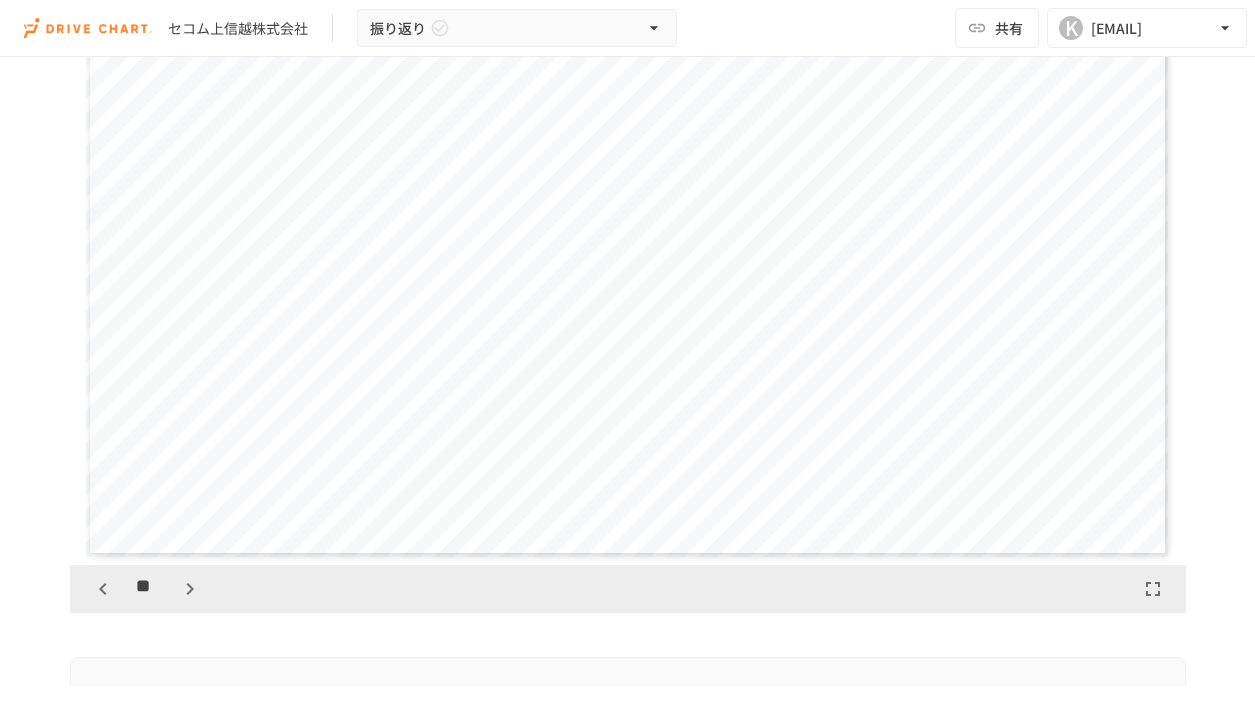 click 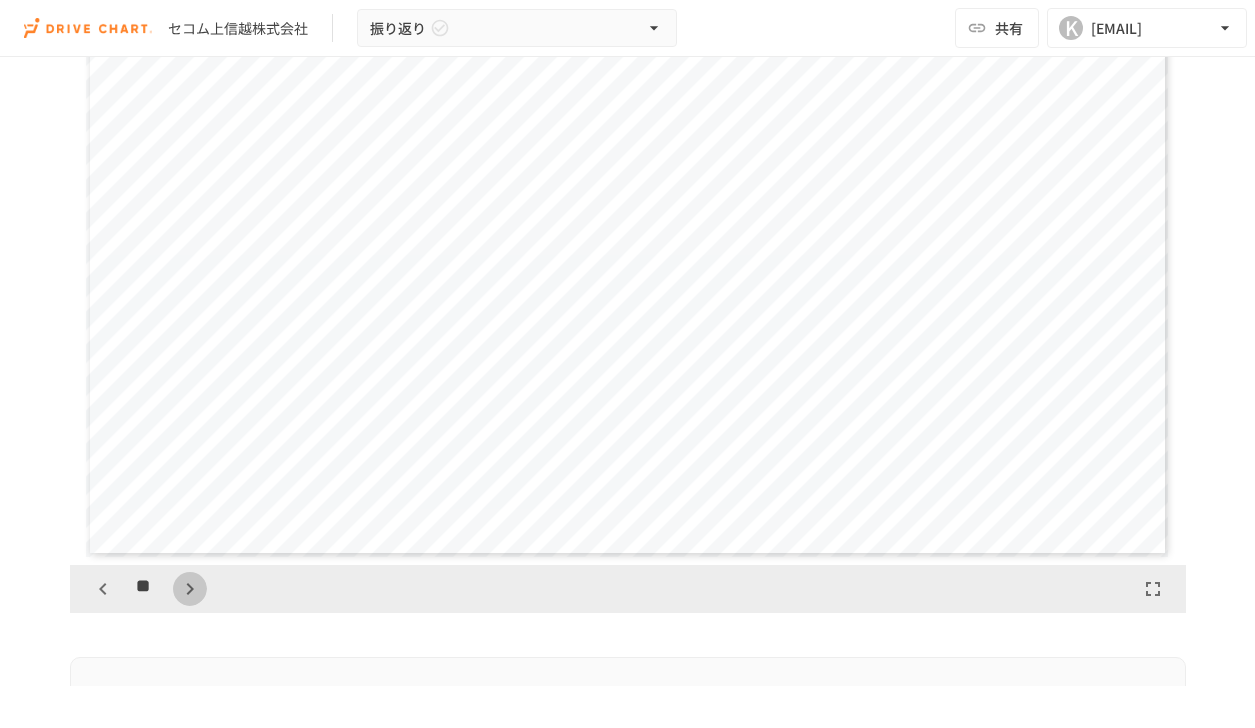 click 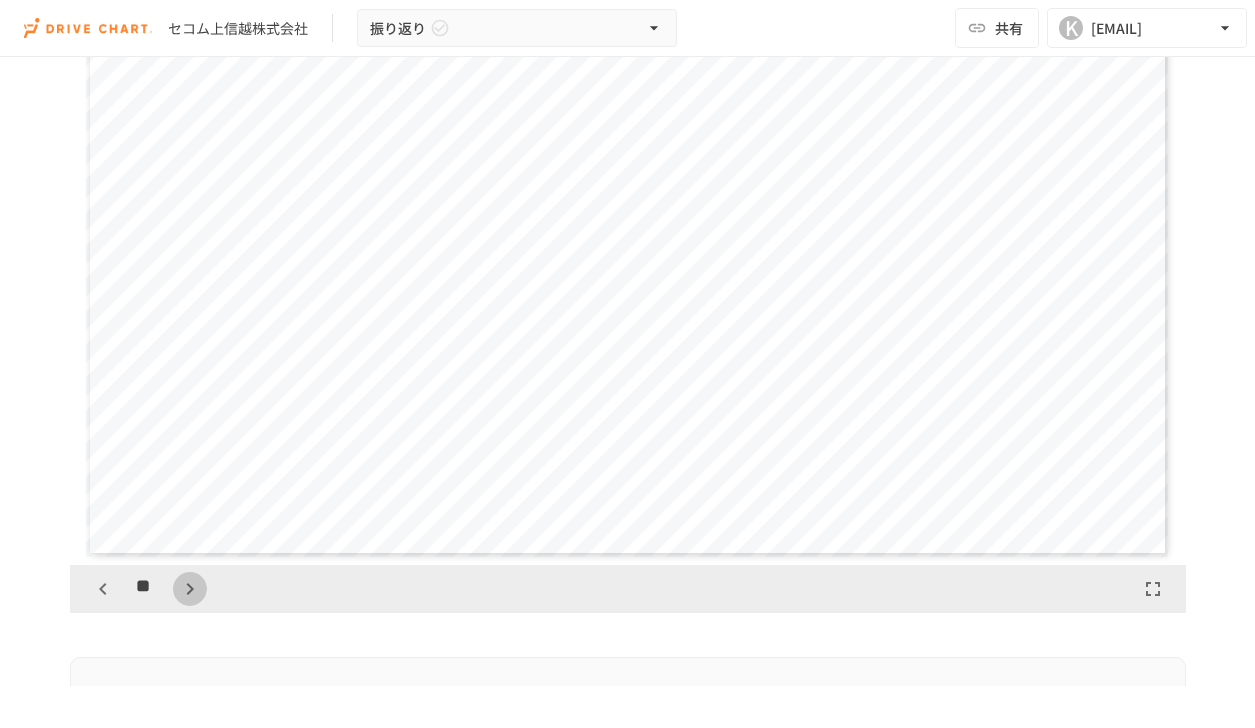 click 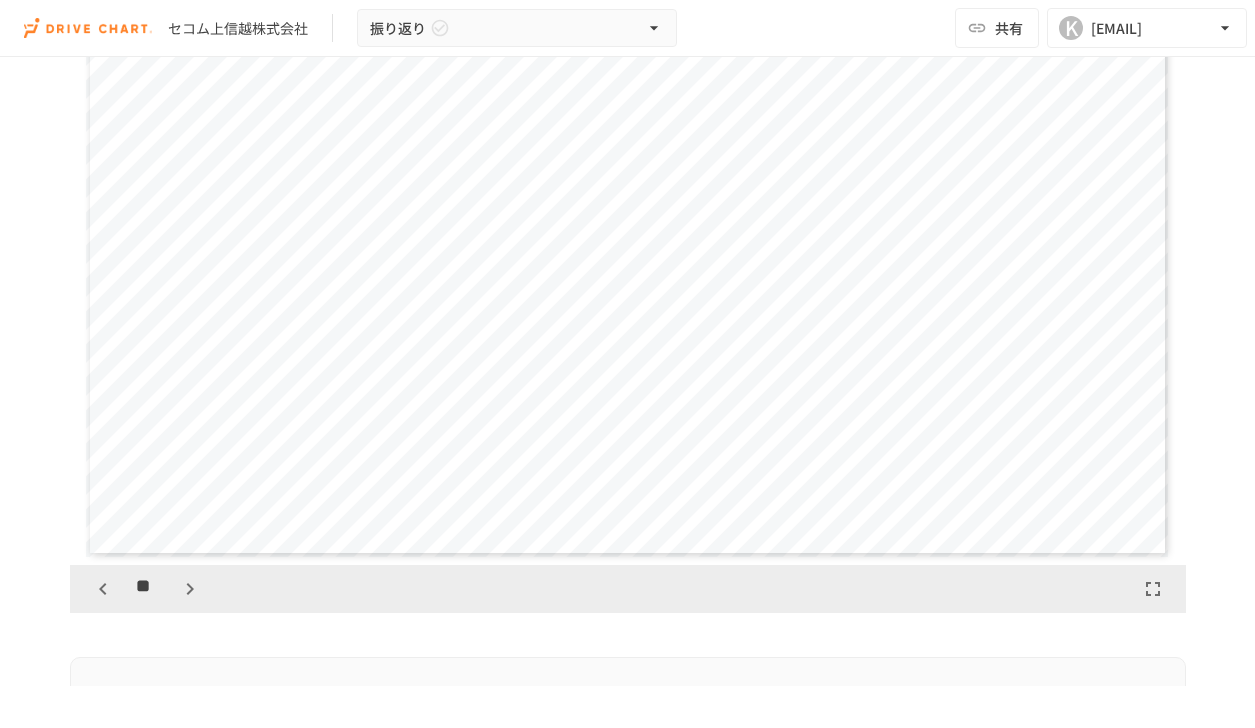click 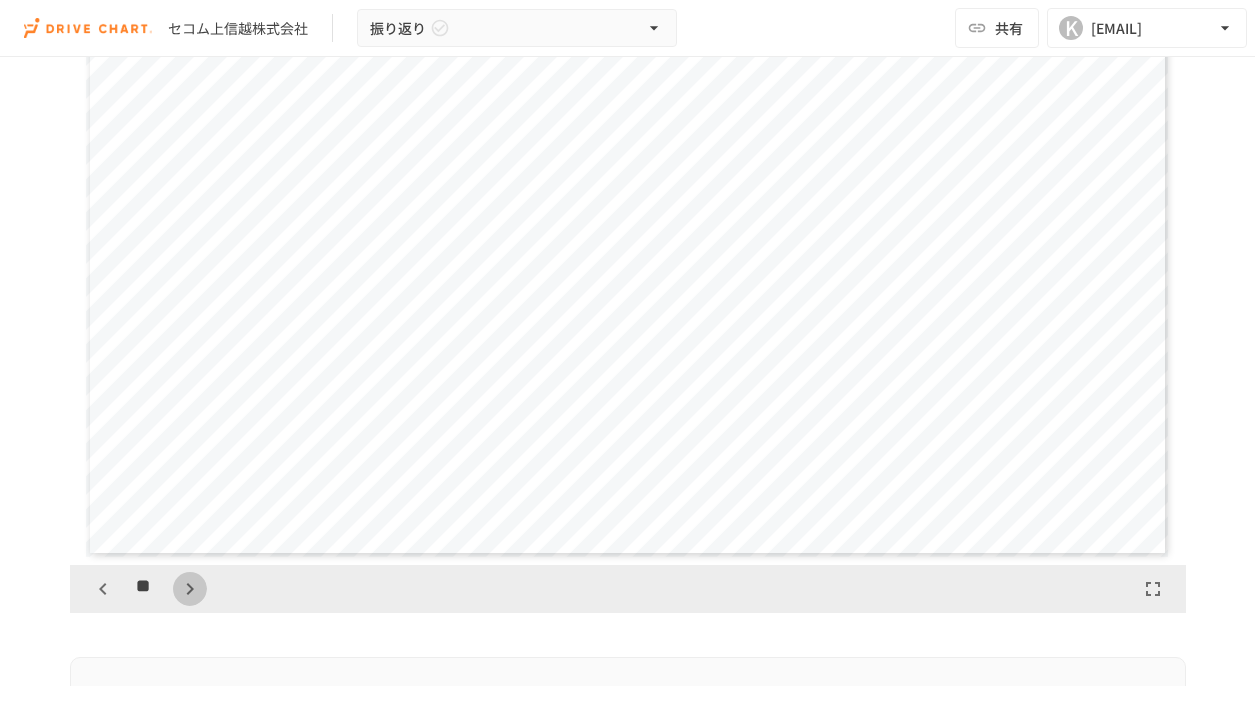 click 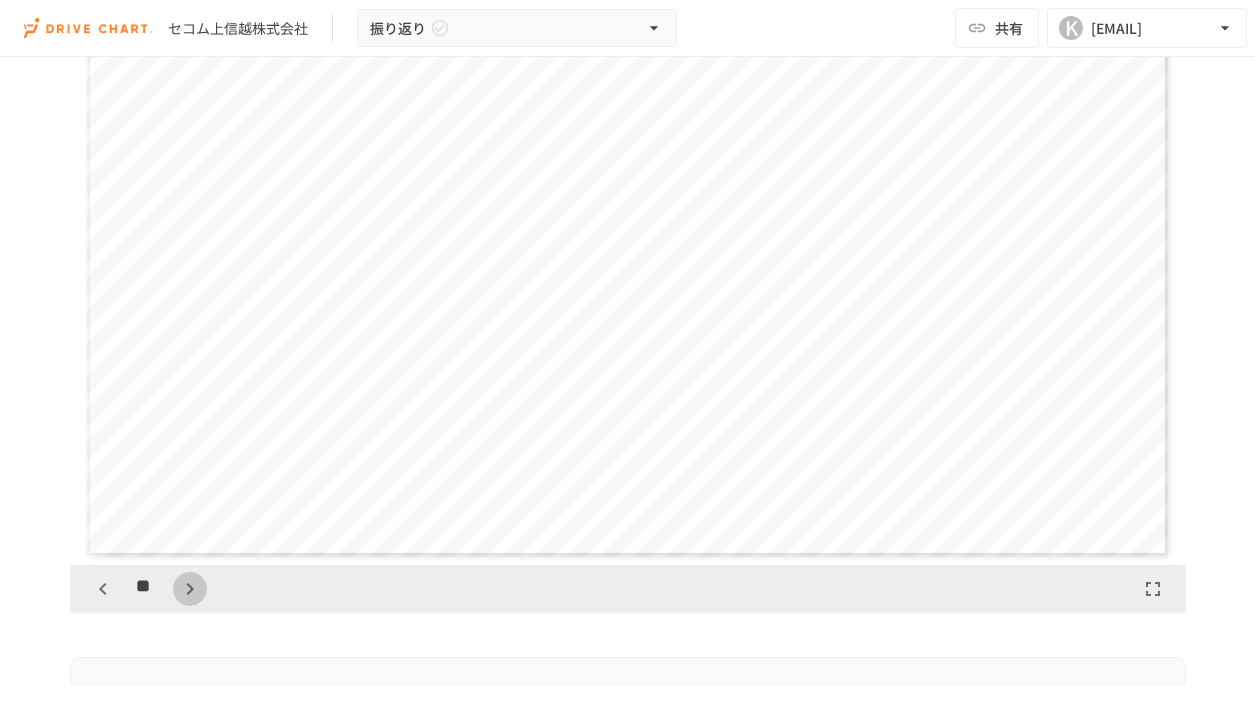 click 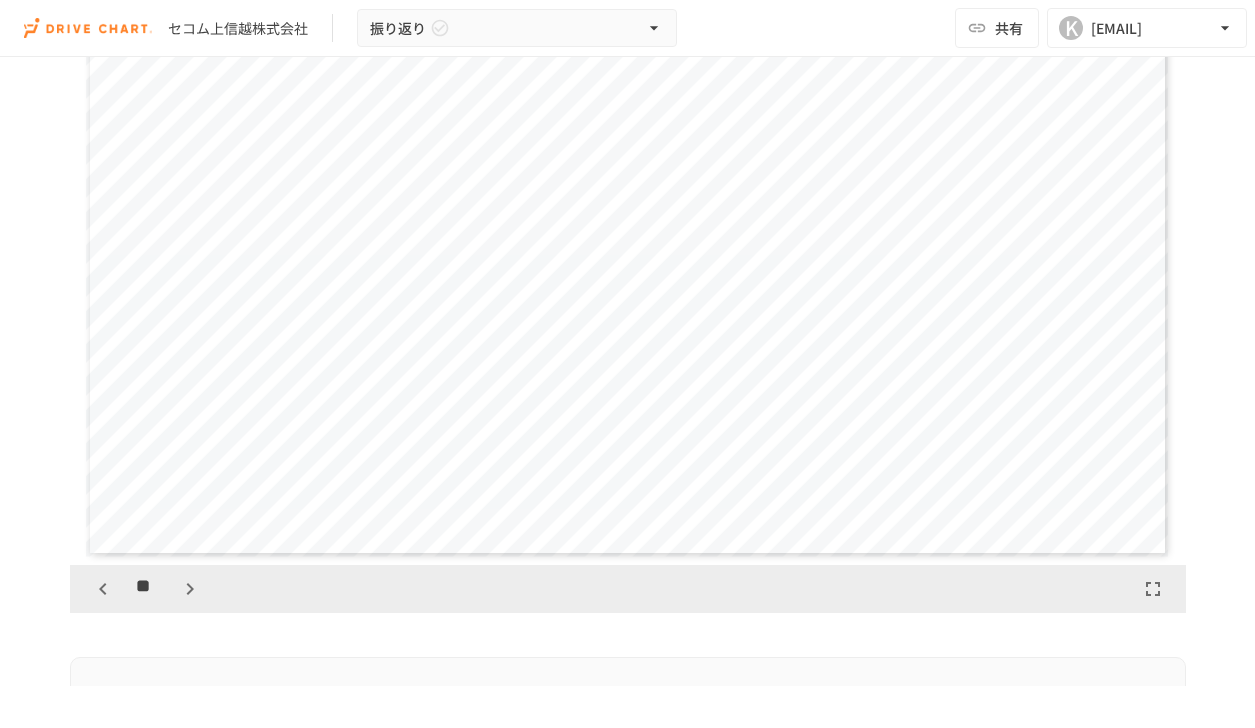 click 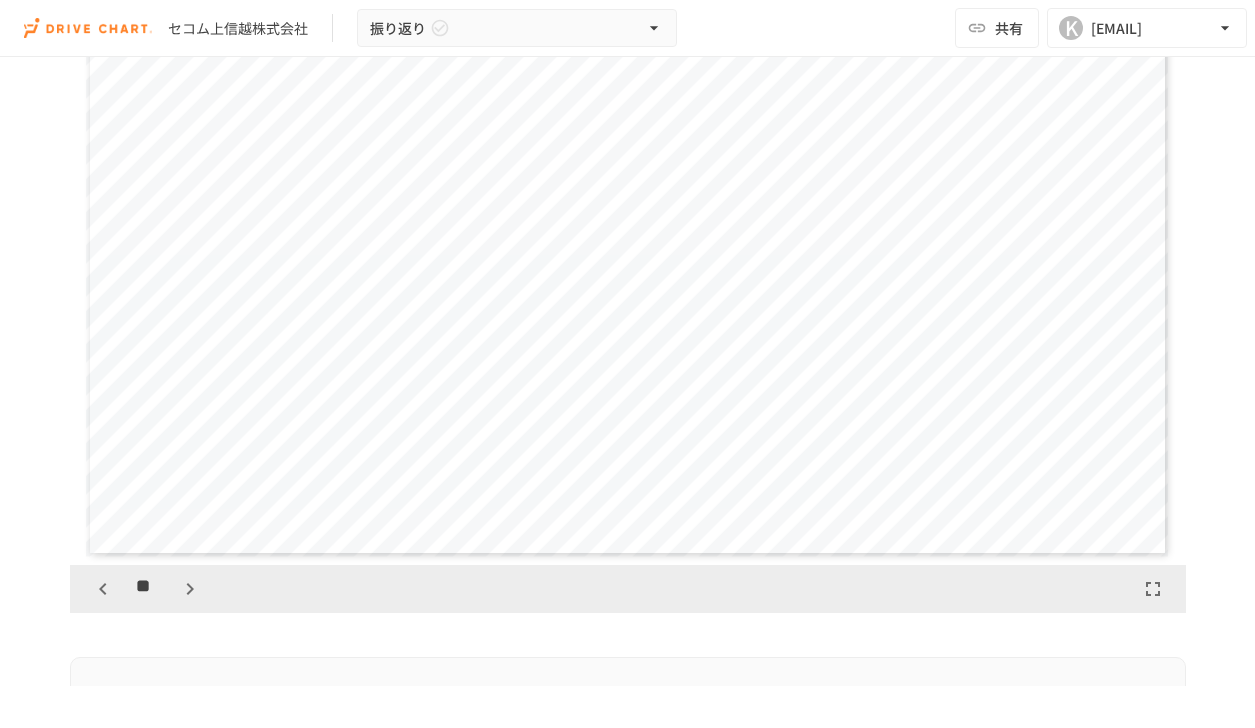 click 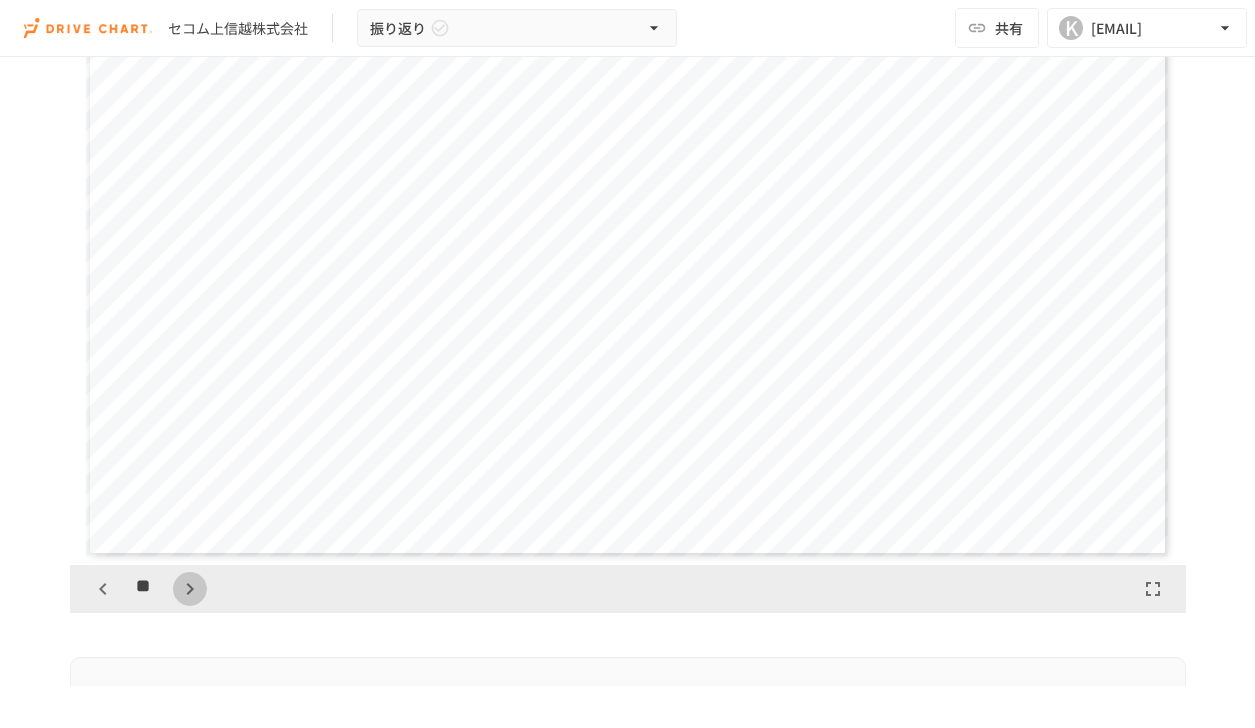 click 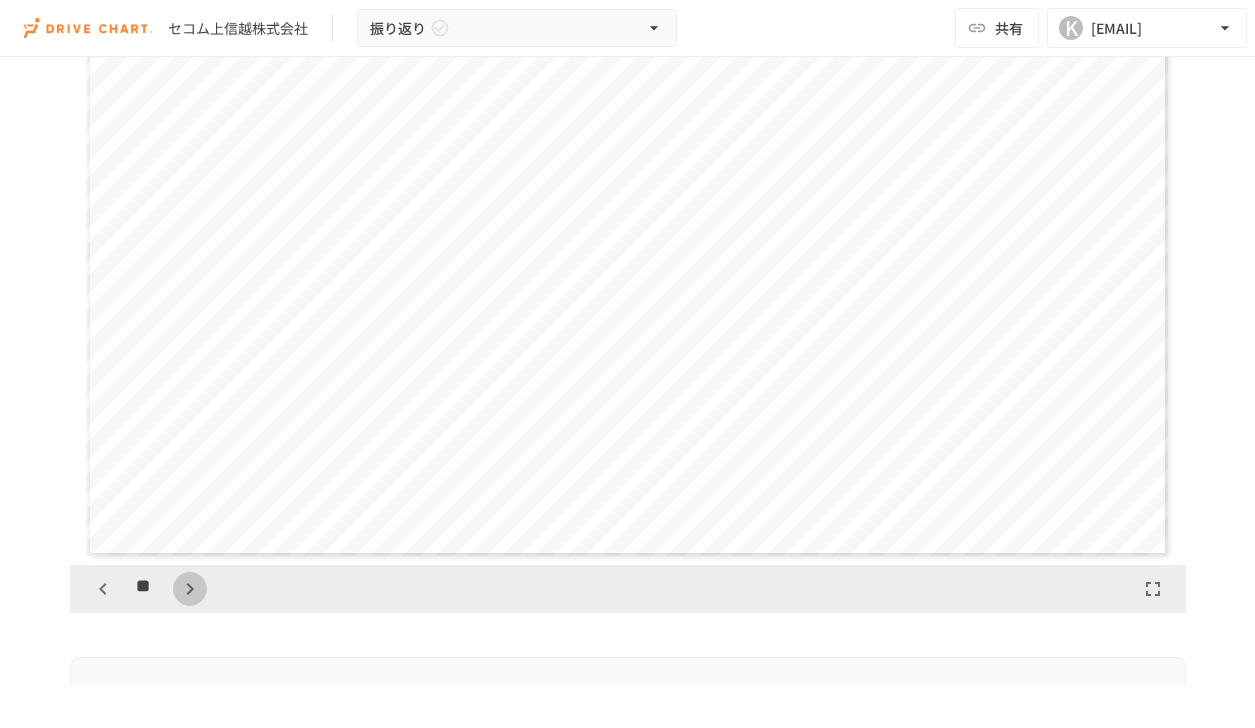 click 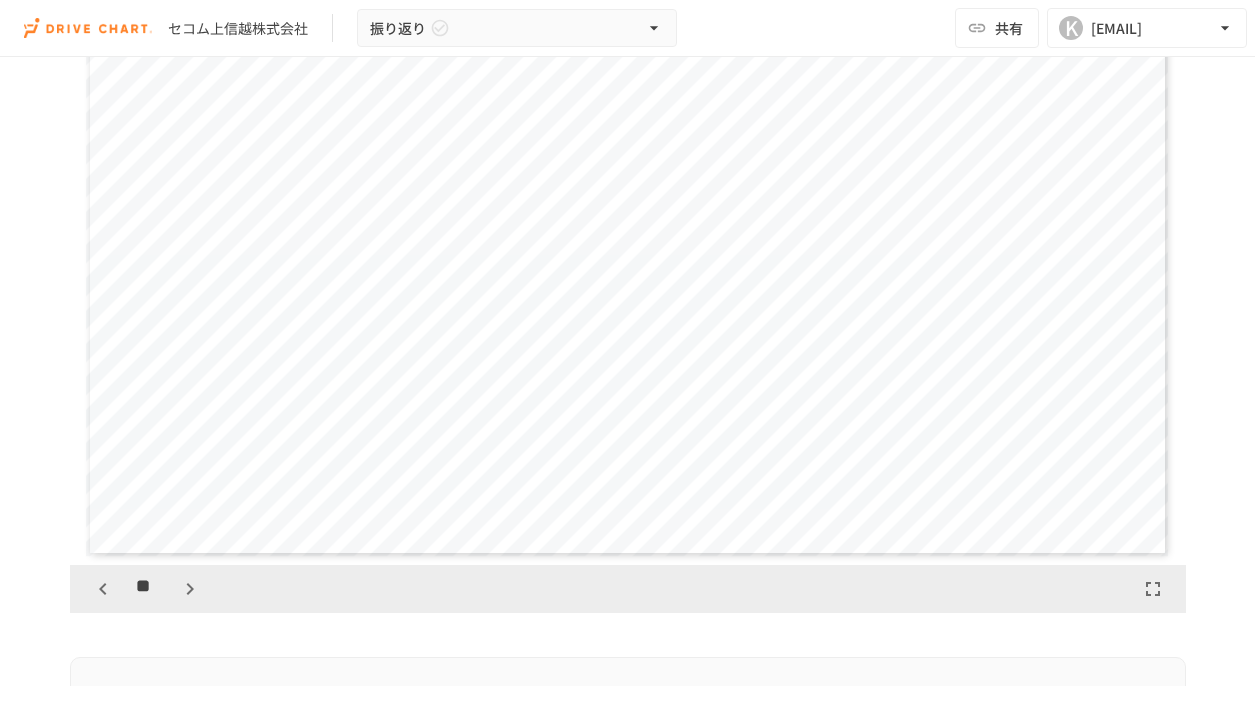click 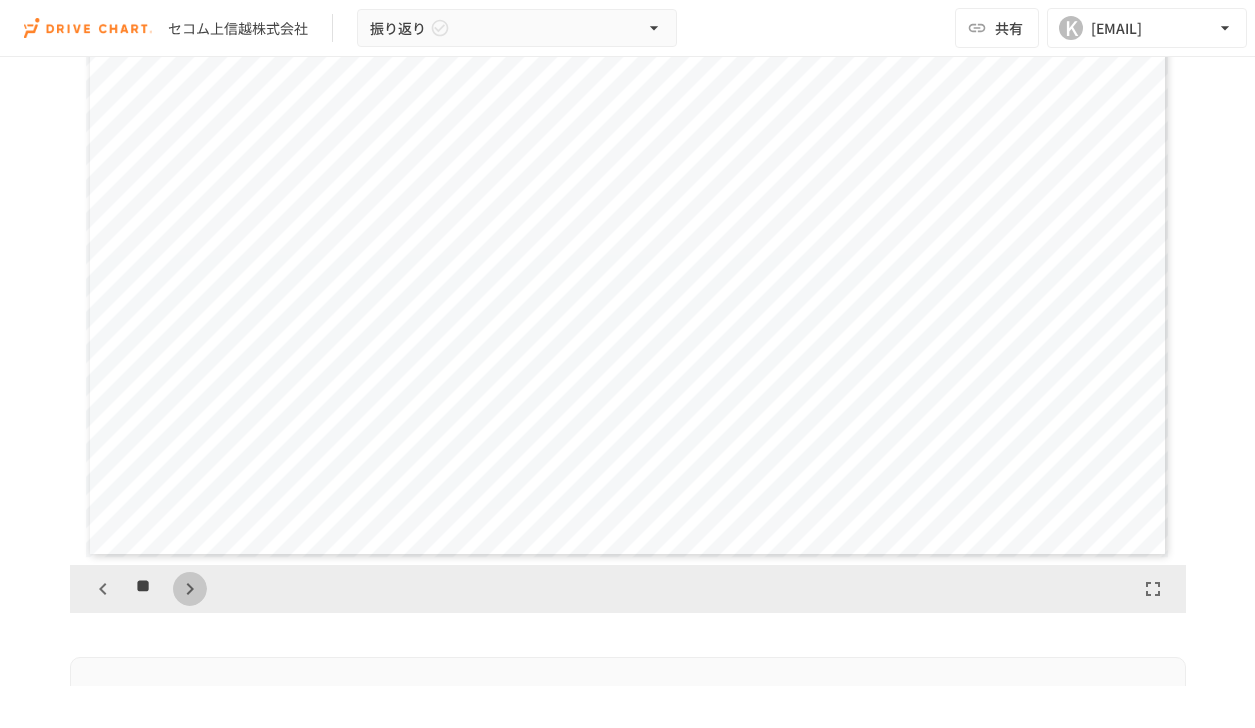 click 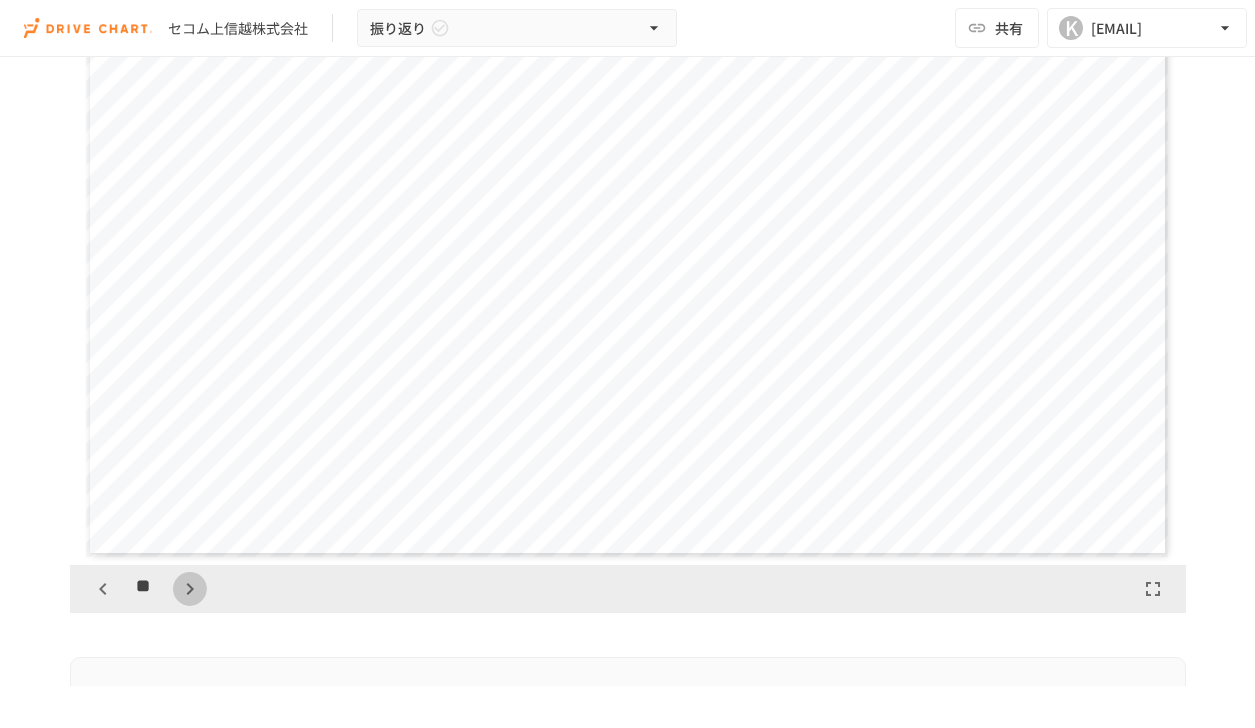 click 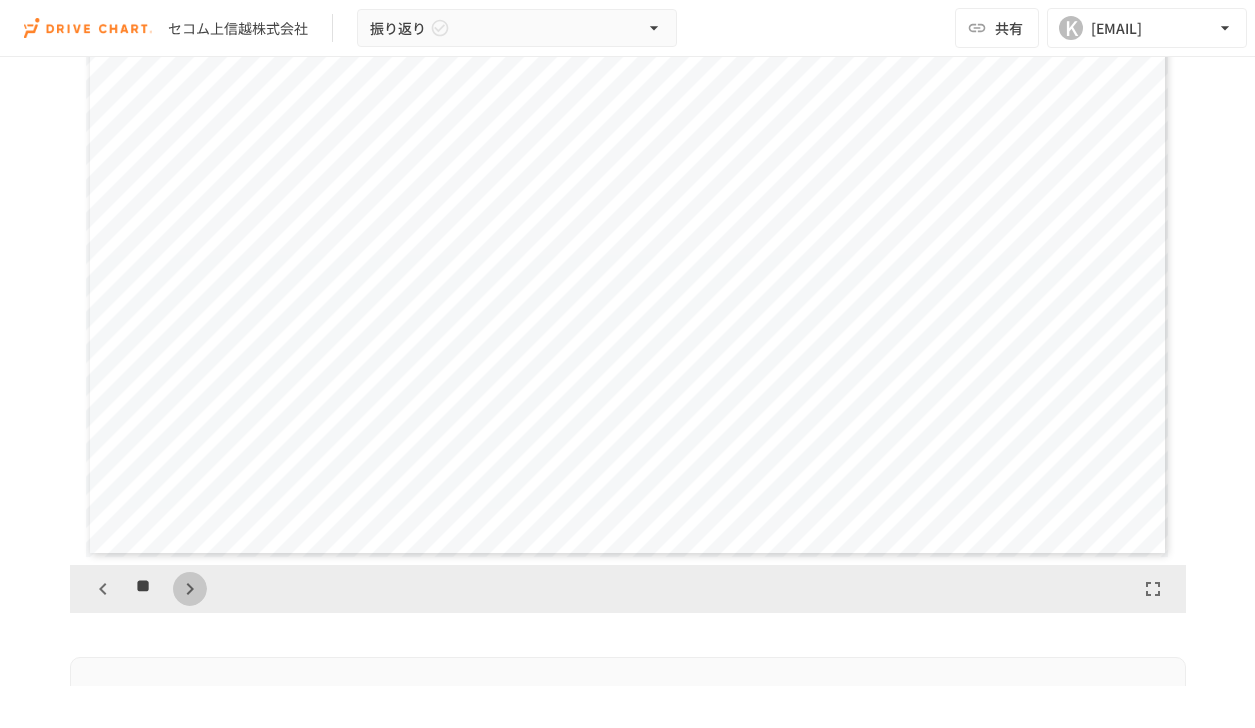 click 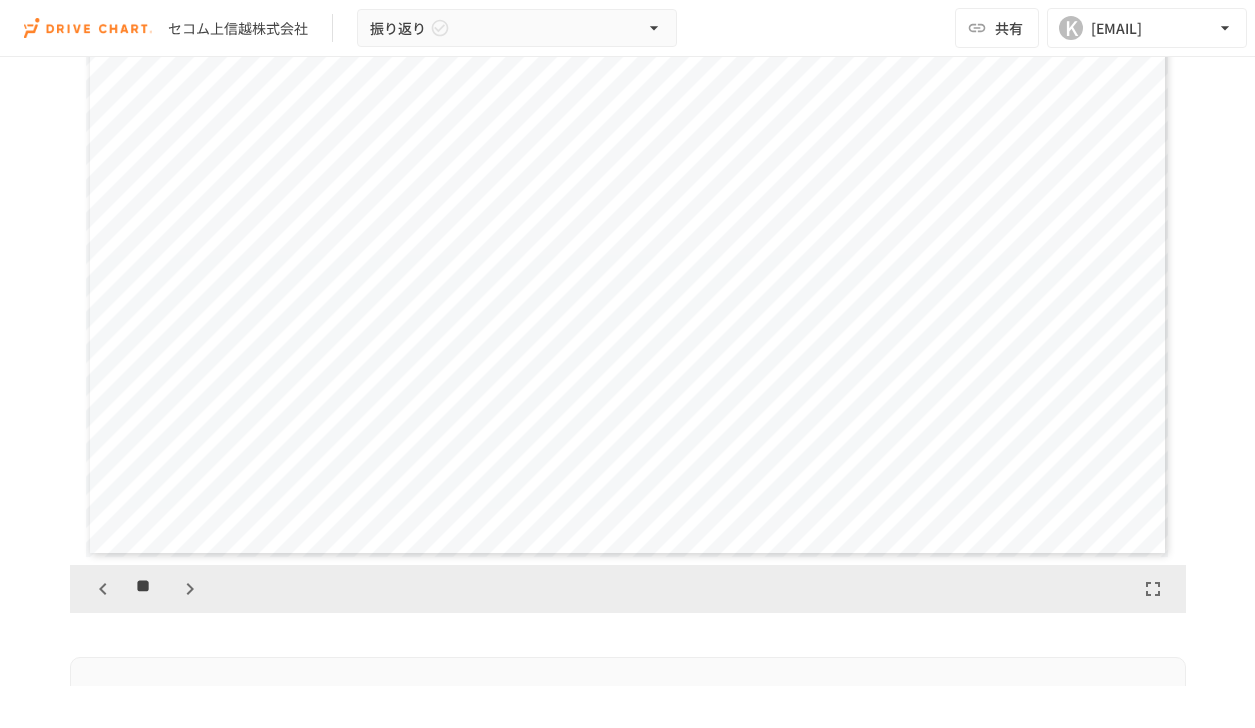 click 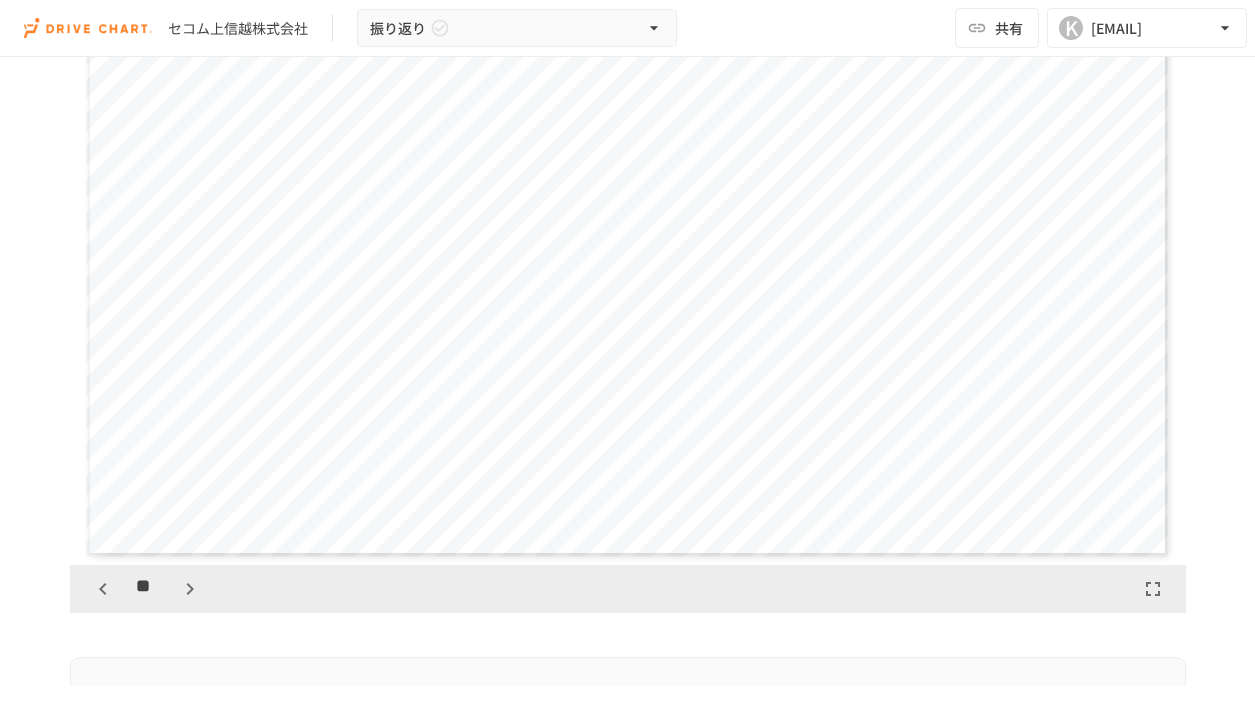 click 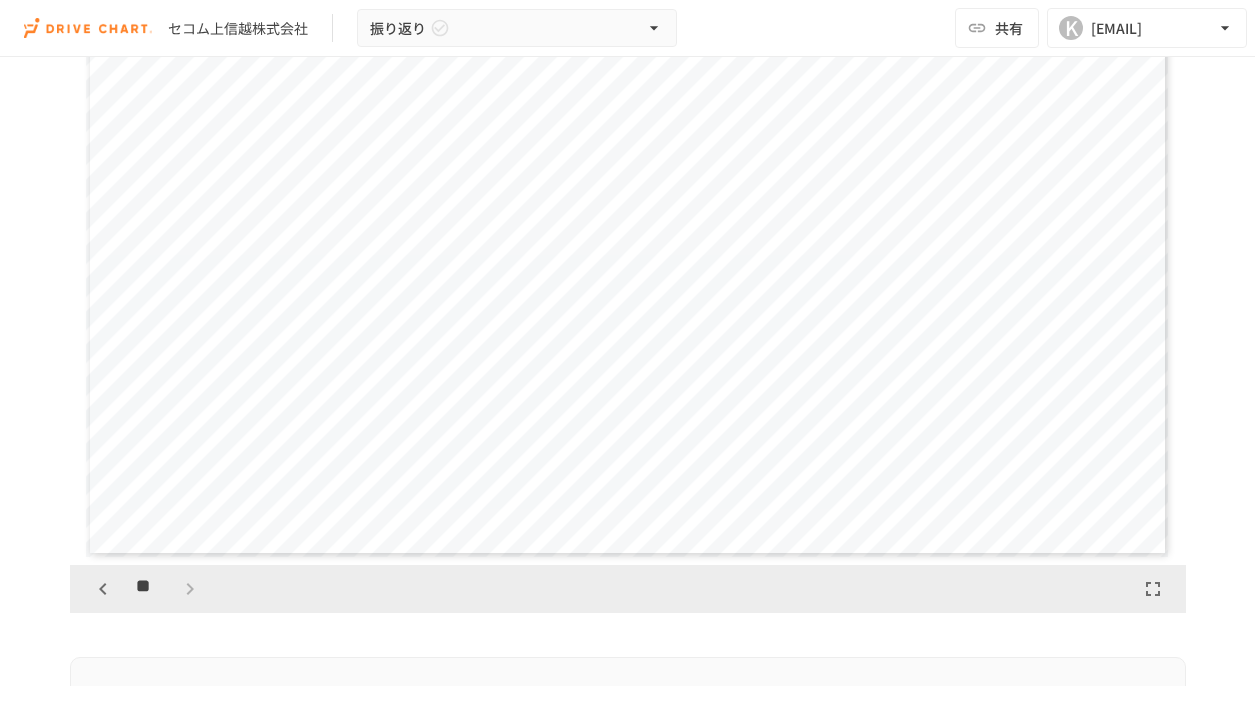 scroll, scrollTop: 24373, scrollLeft: 0, axis: vertical 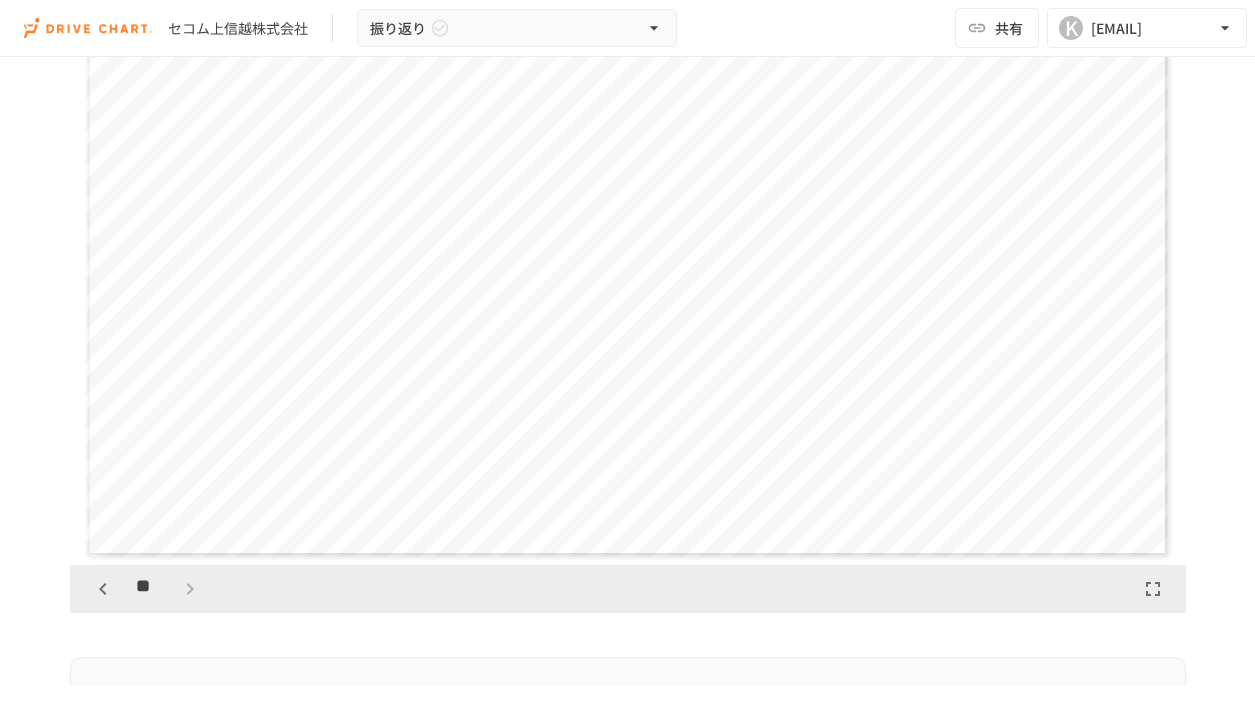 click on "**" at bounding box center (146, 589) 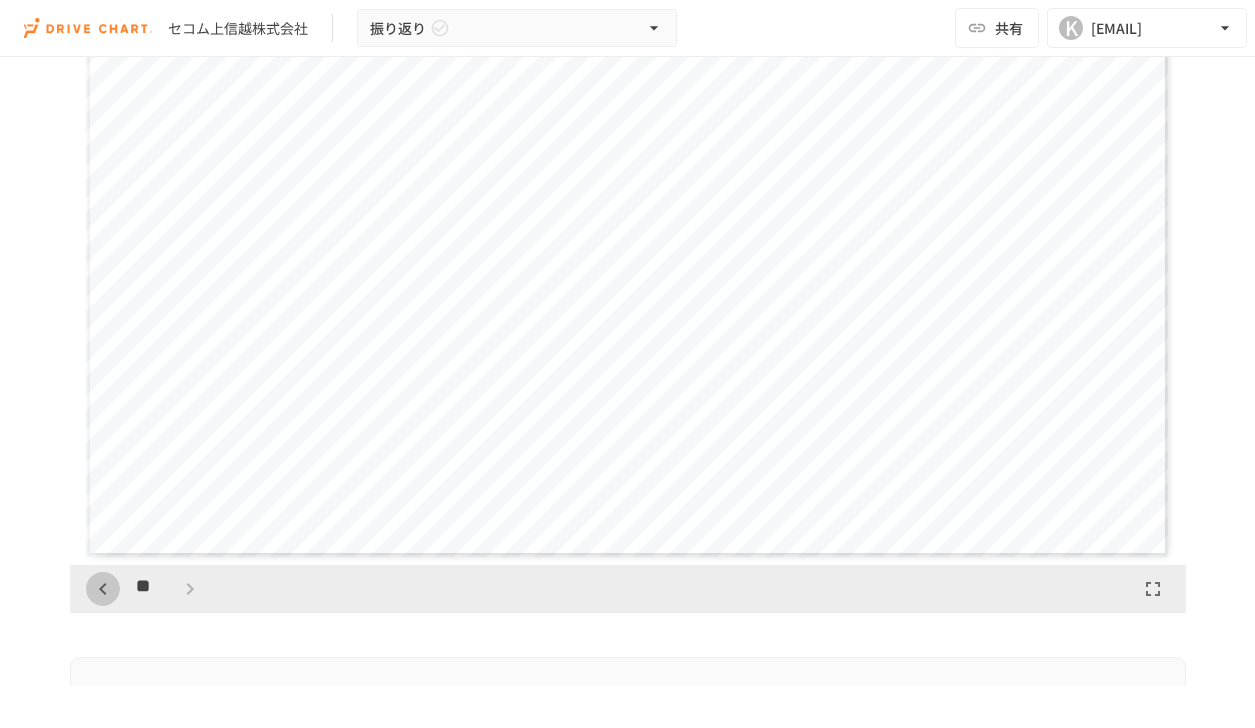 click 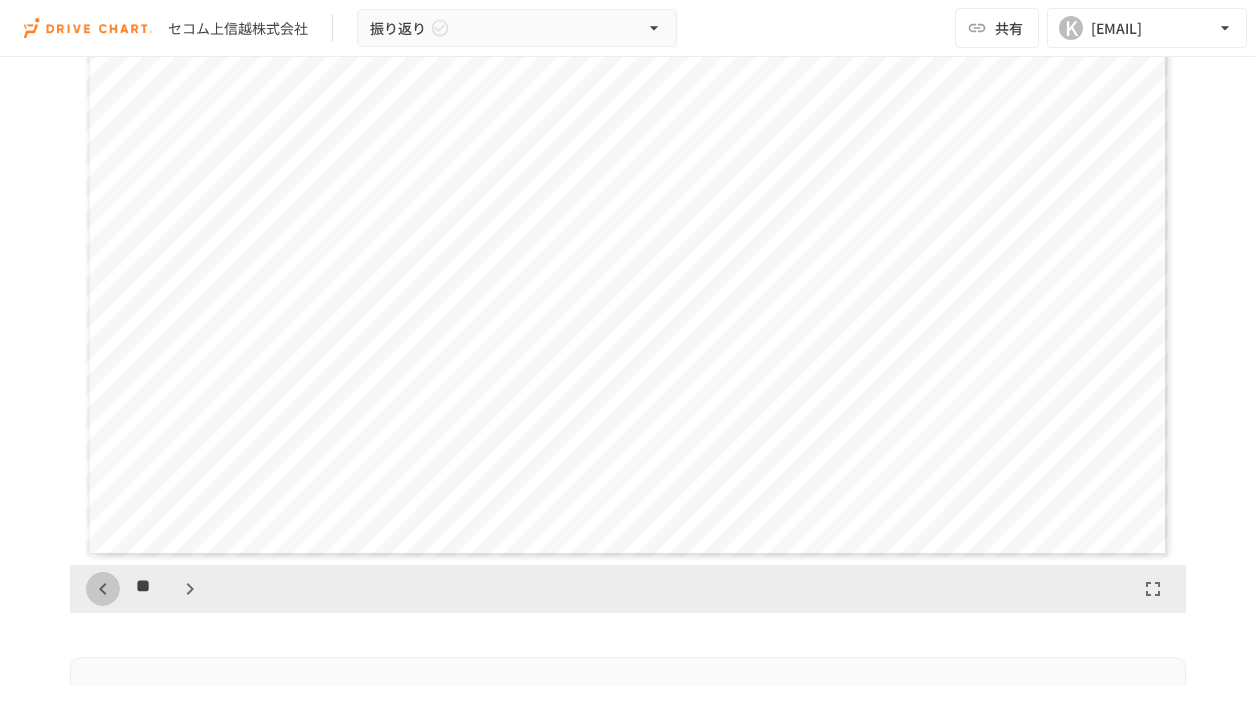 click 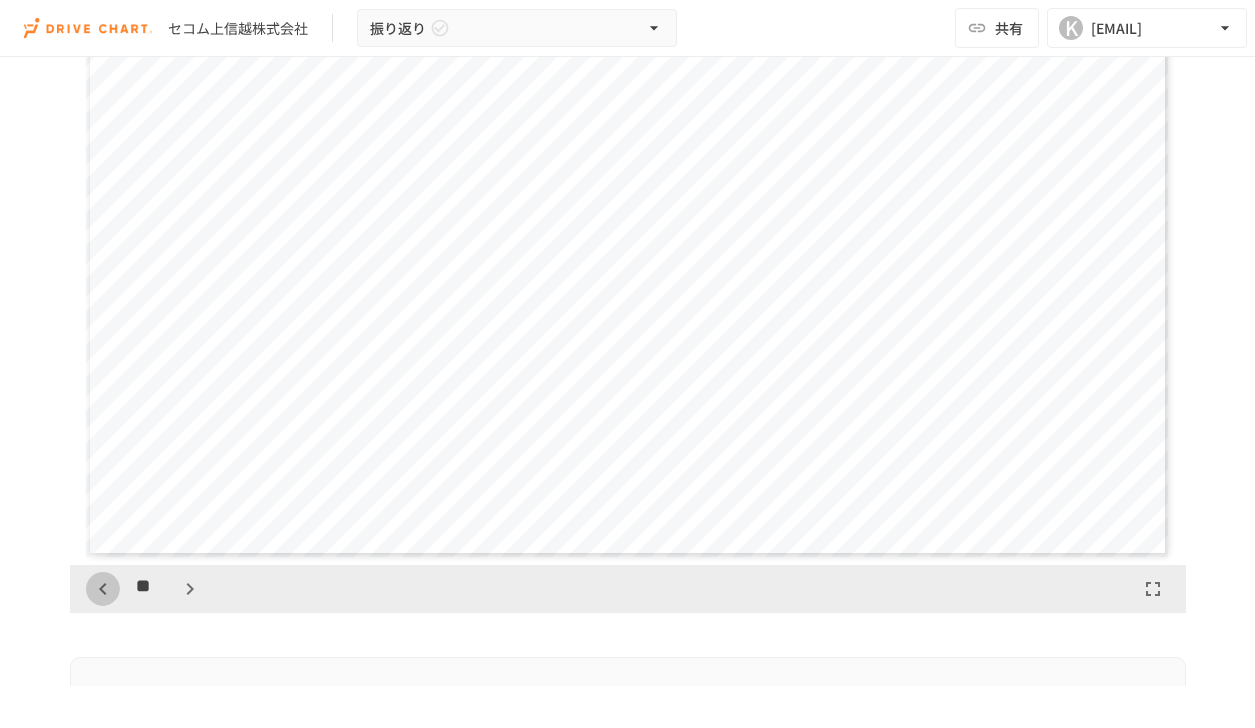 click 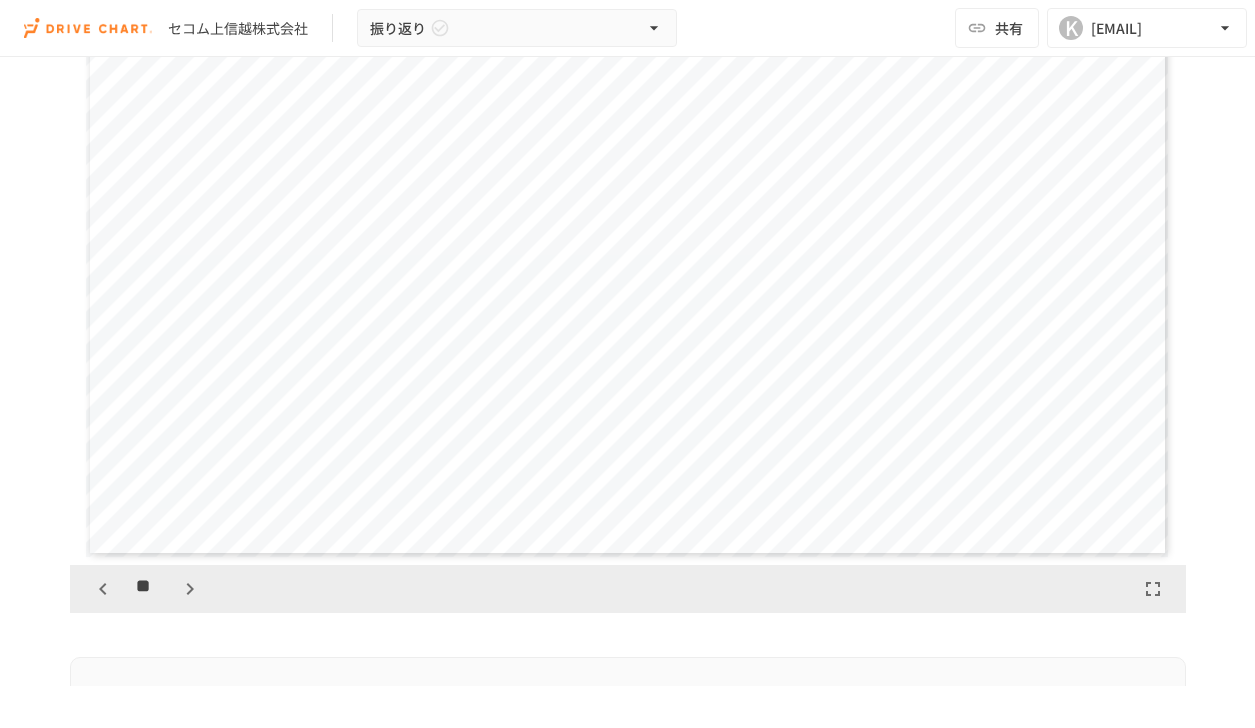 click 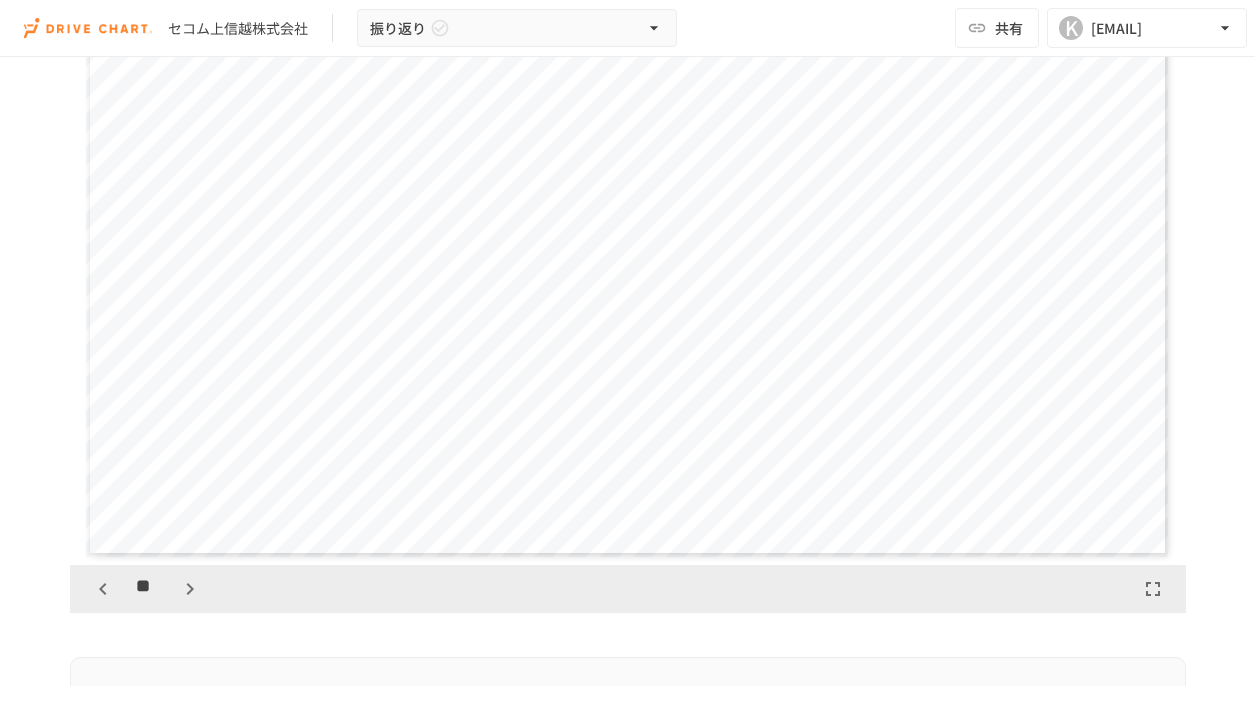 click 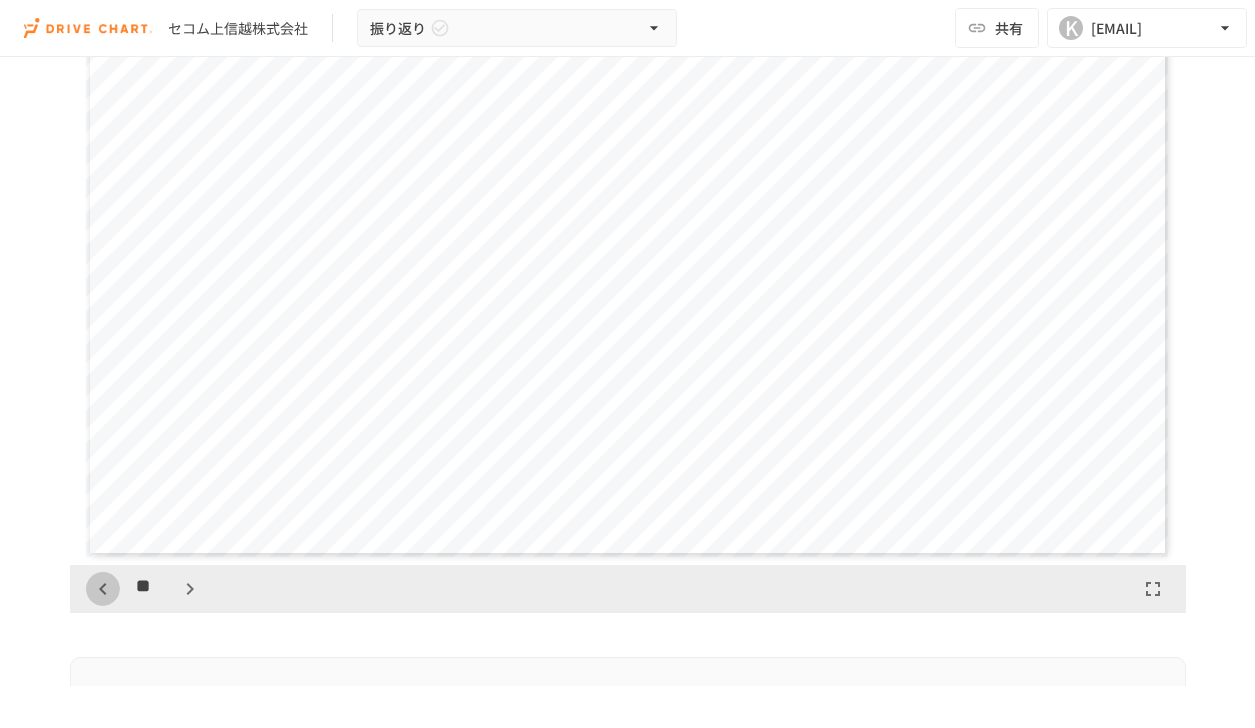 click 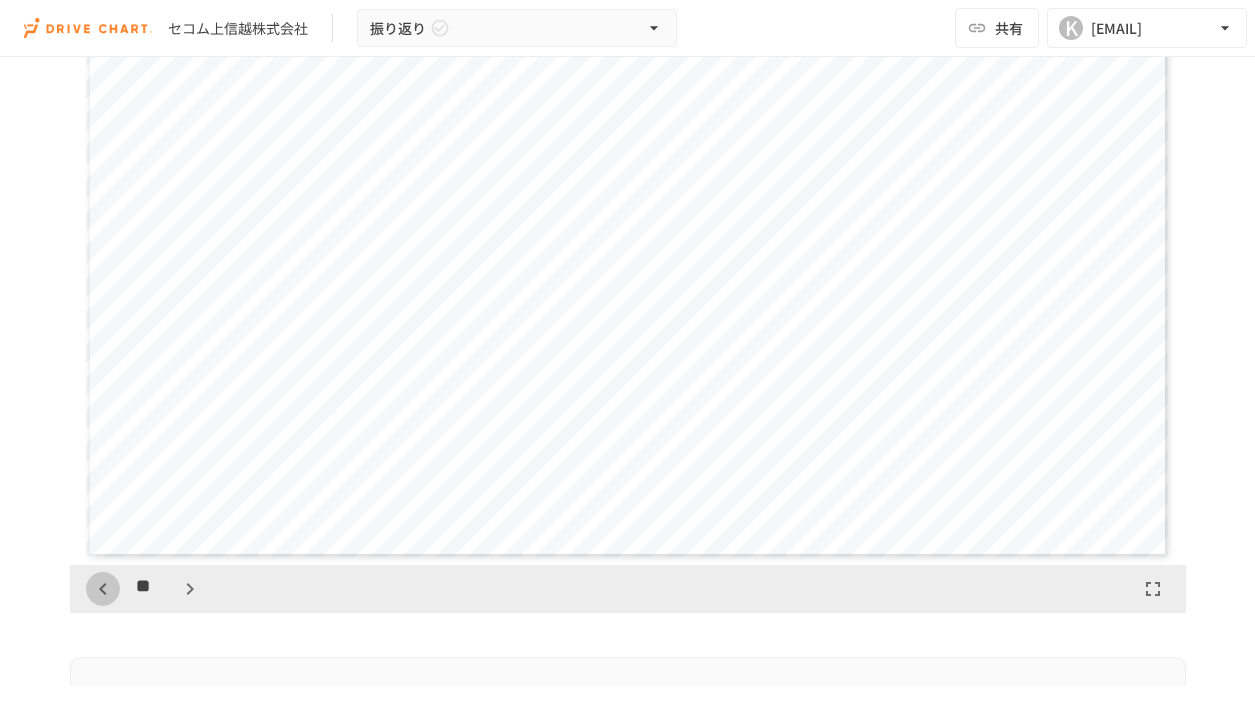 click 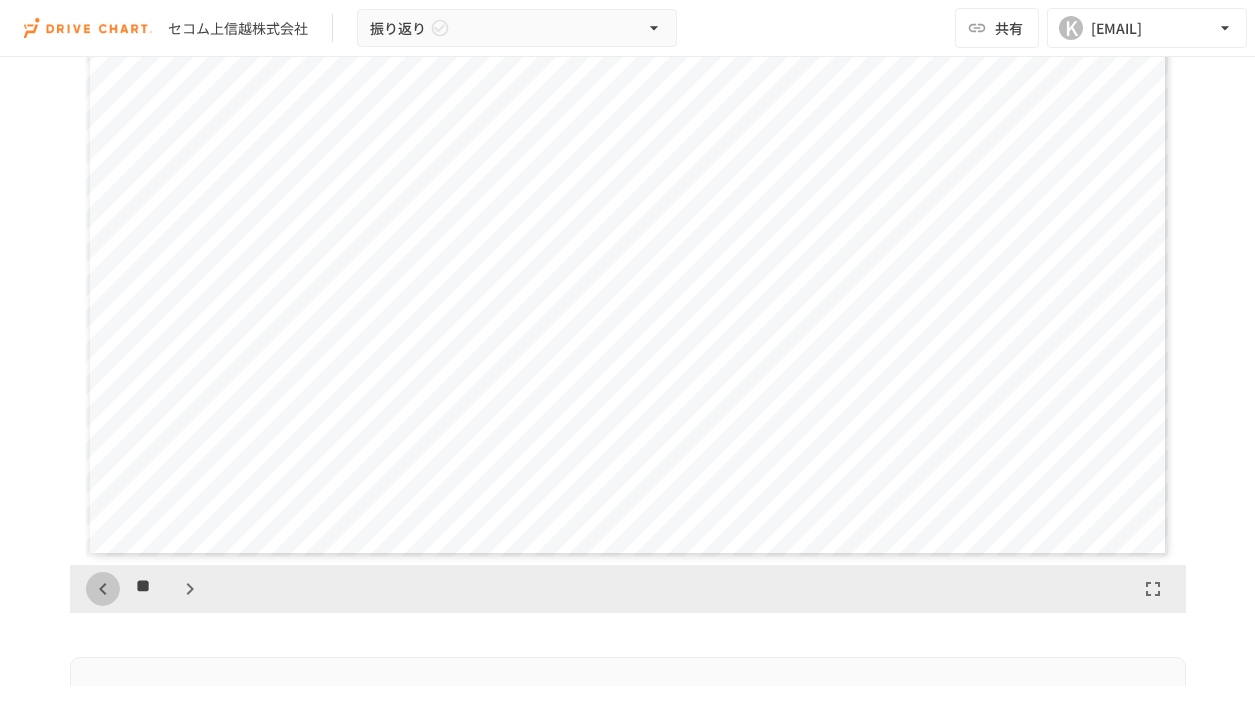 click 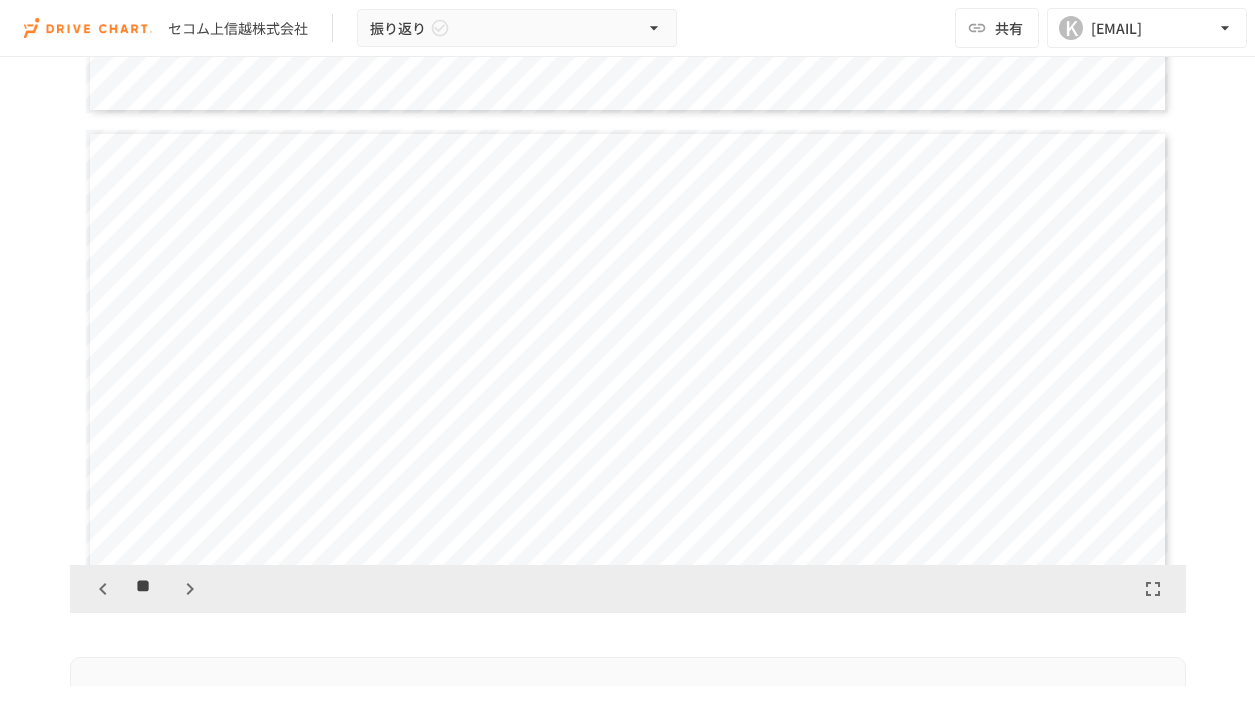 click 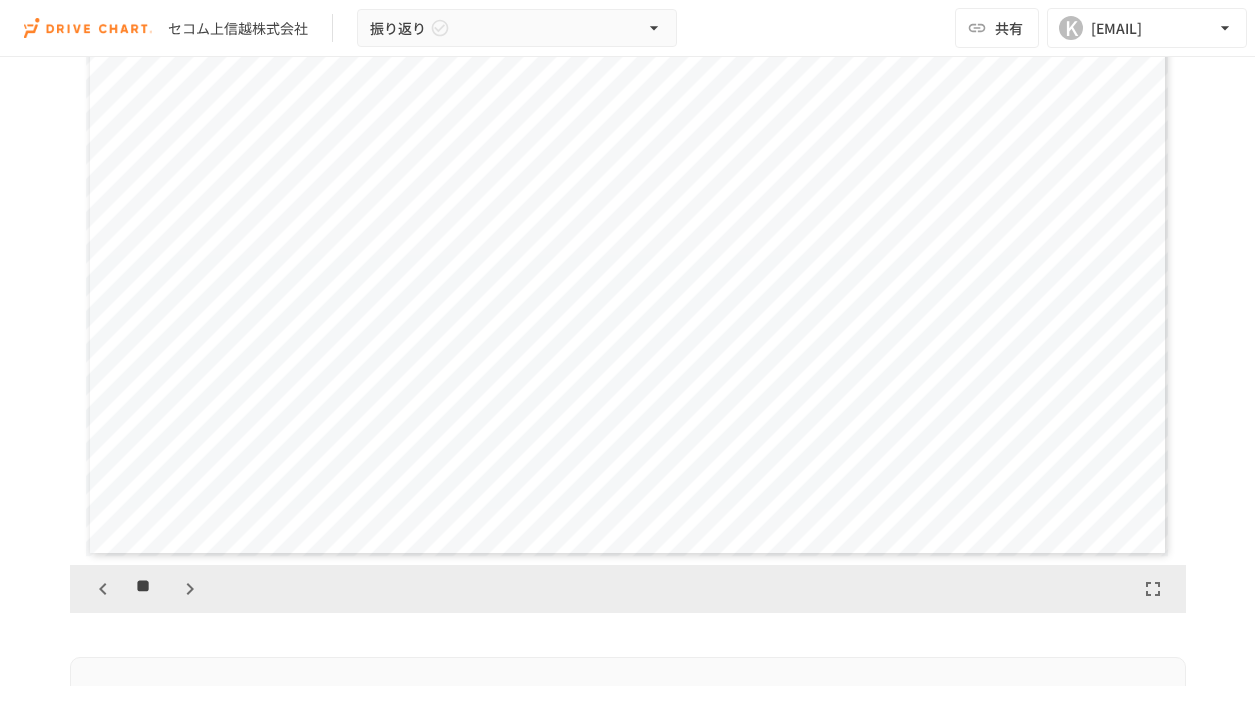 click 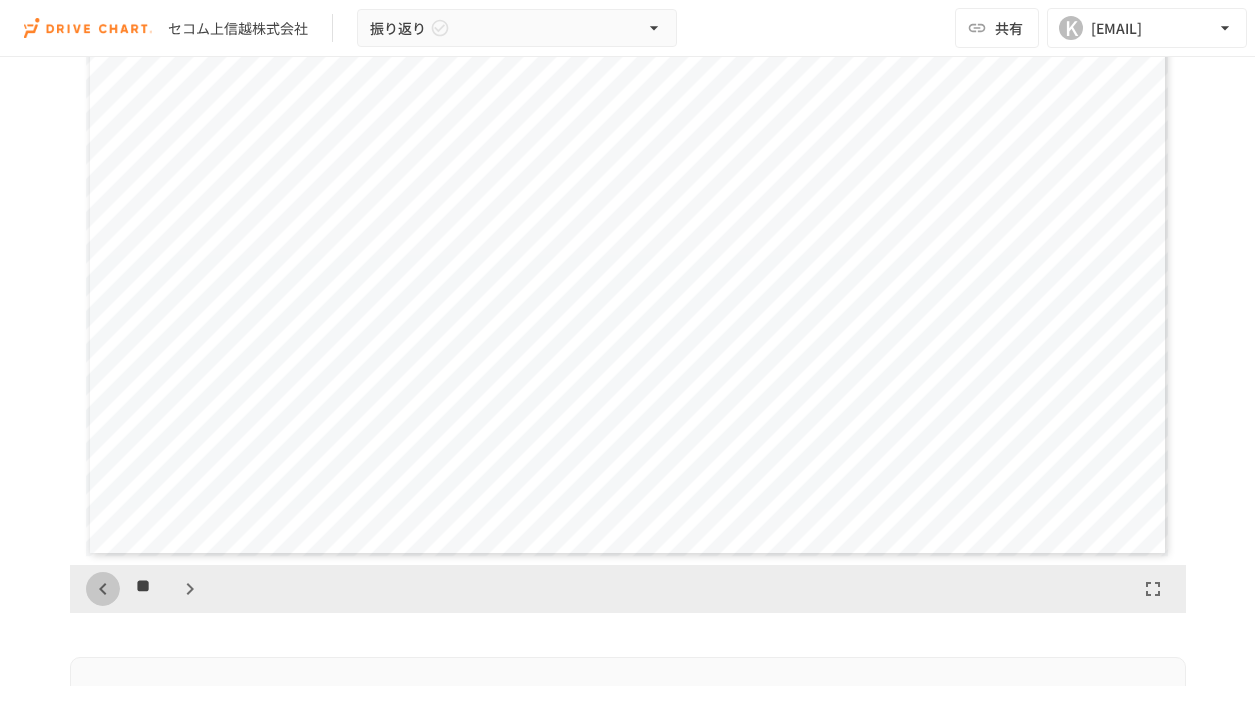 click 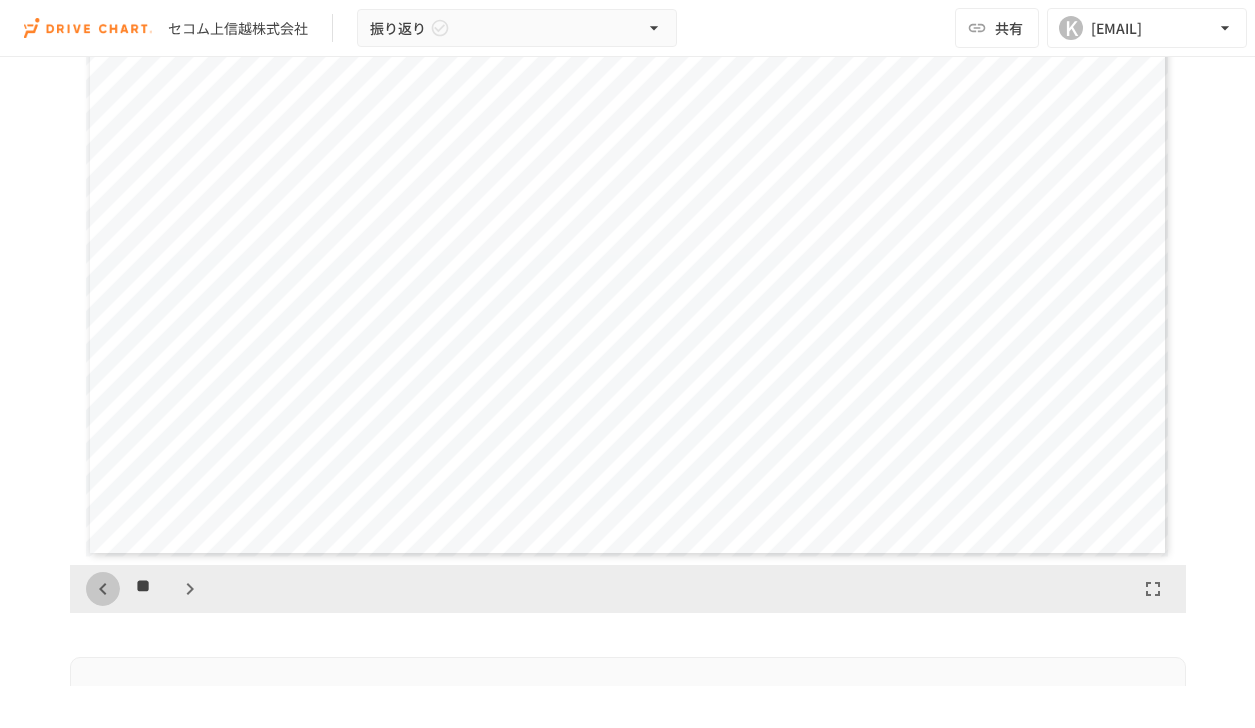 click 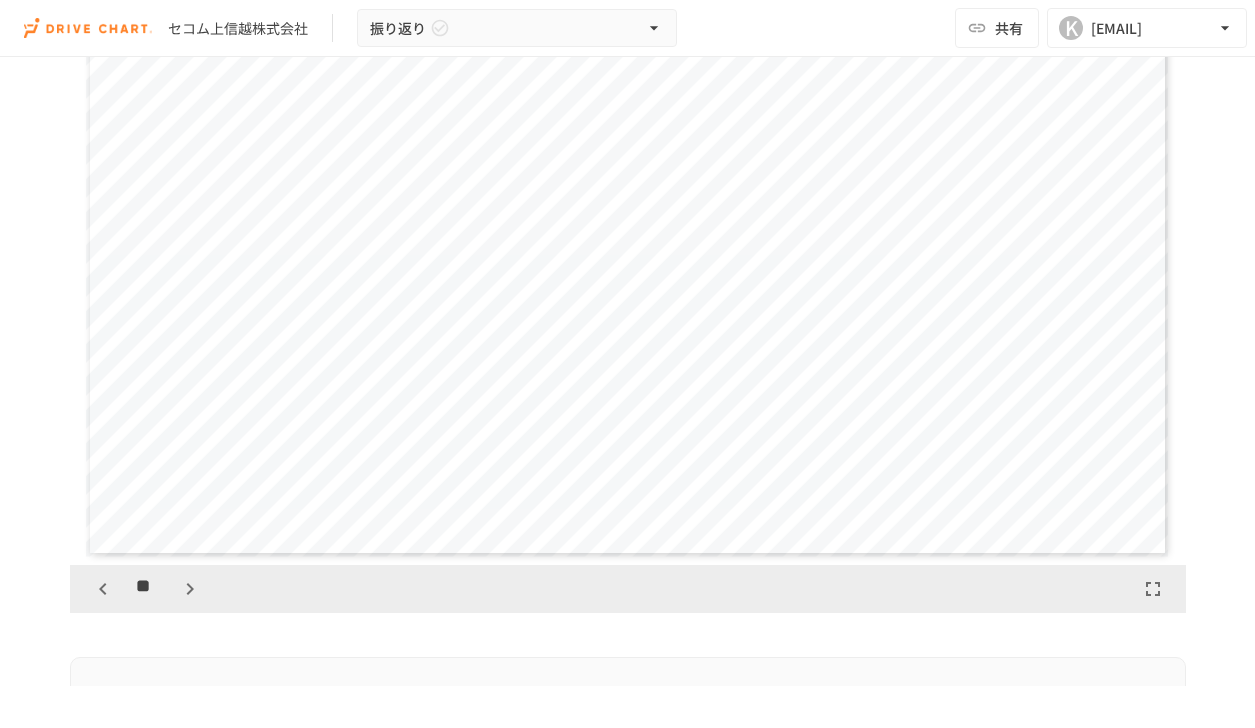 click 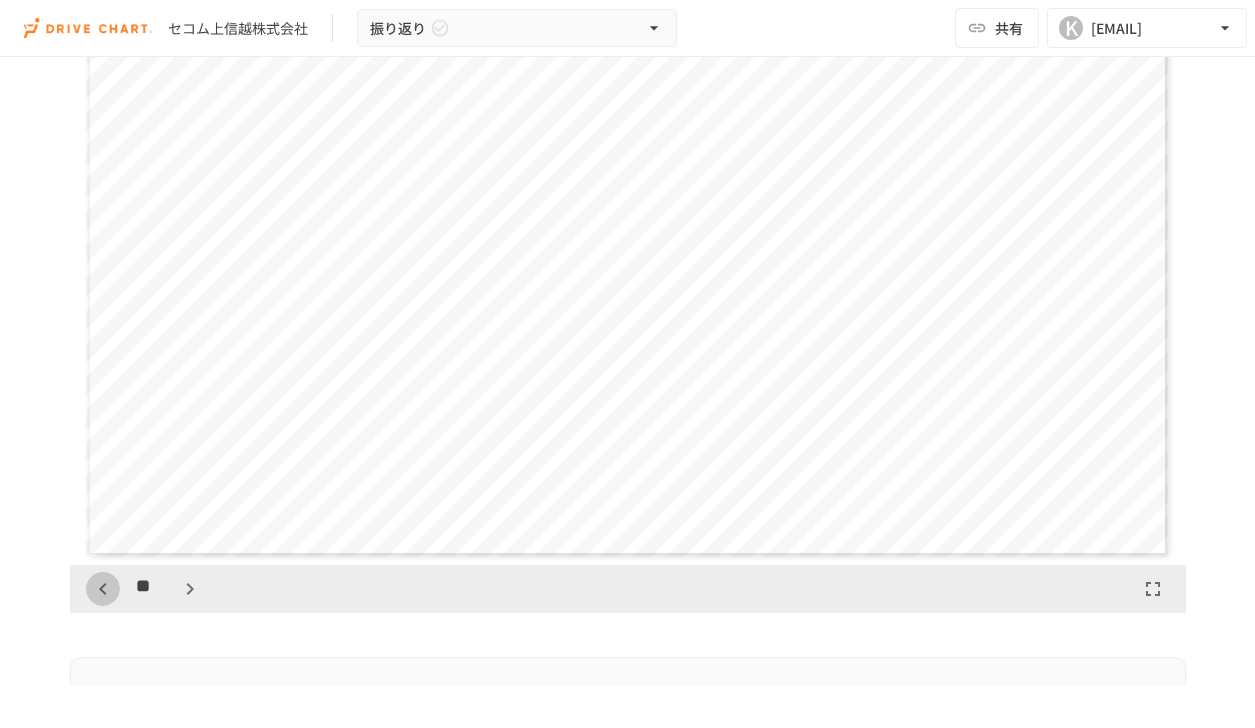 click 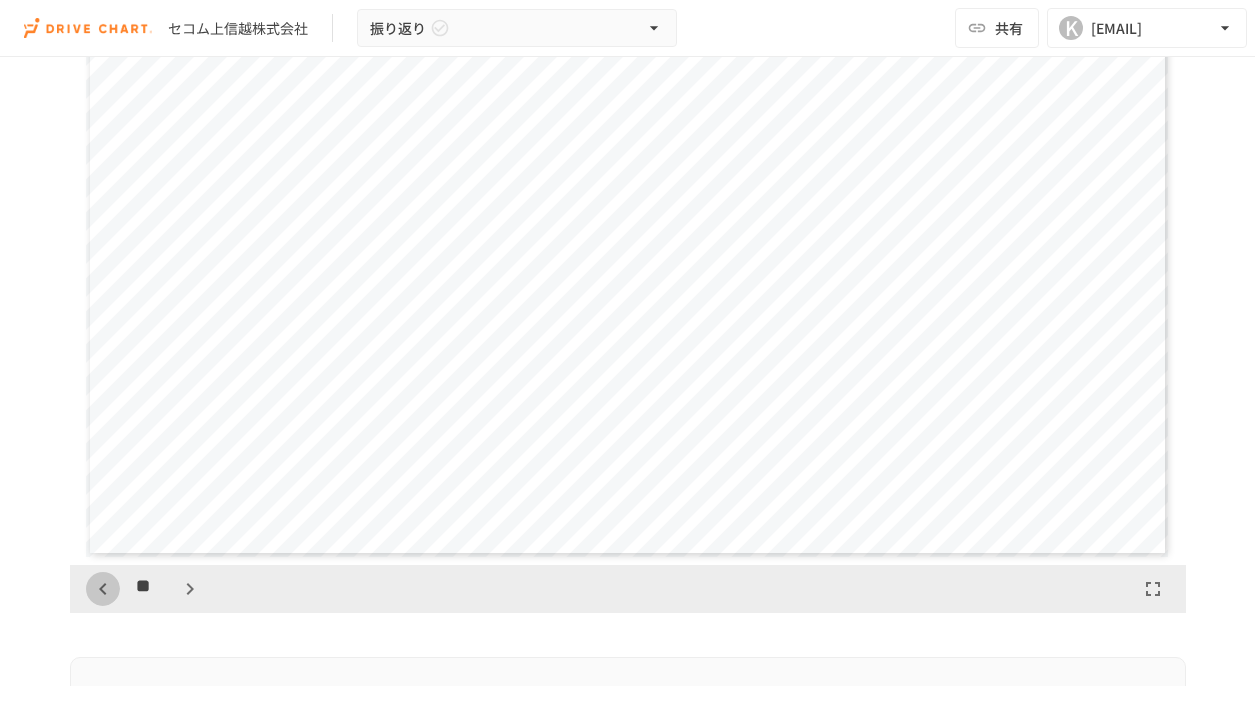 click 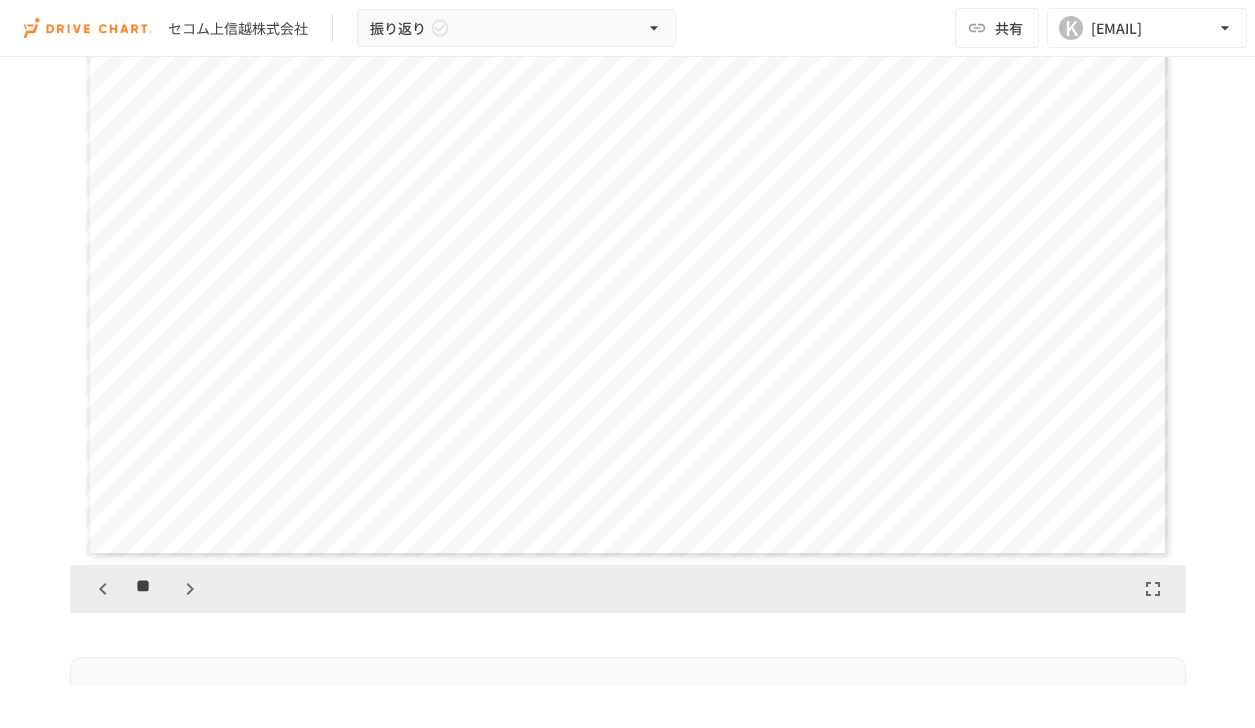 click 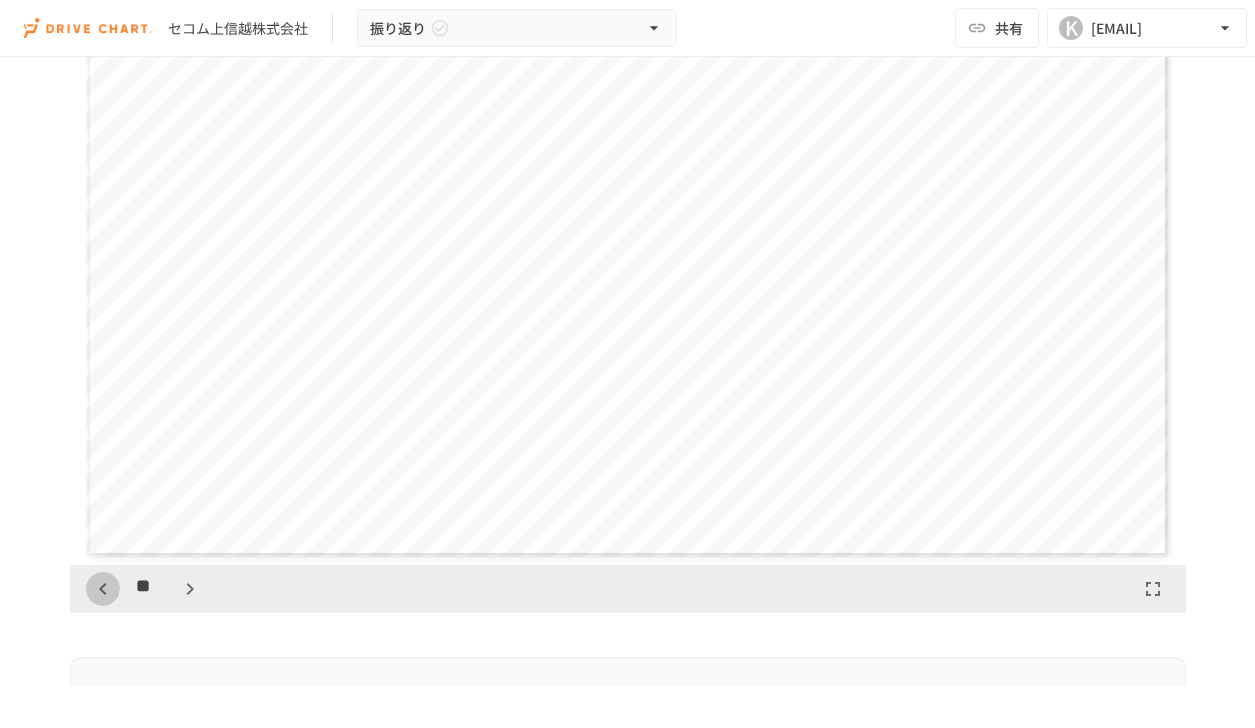 click 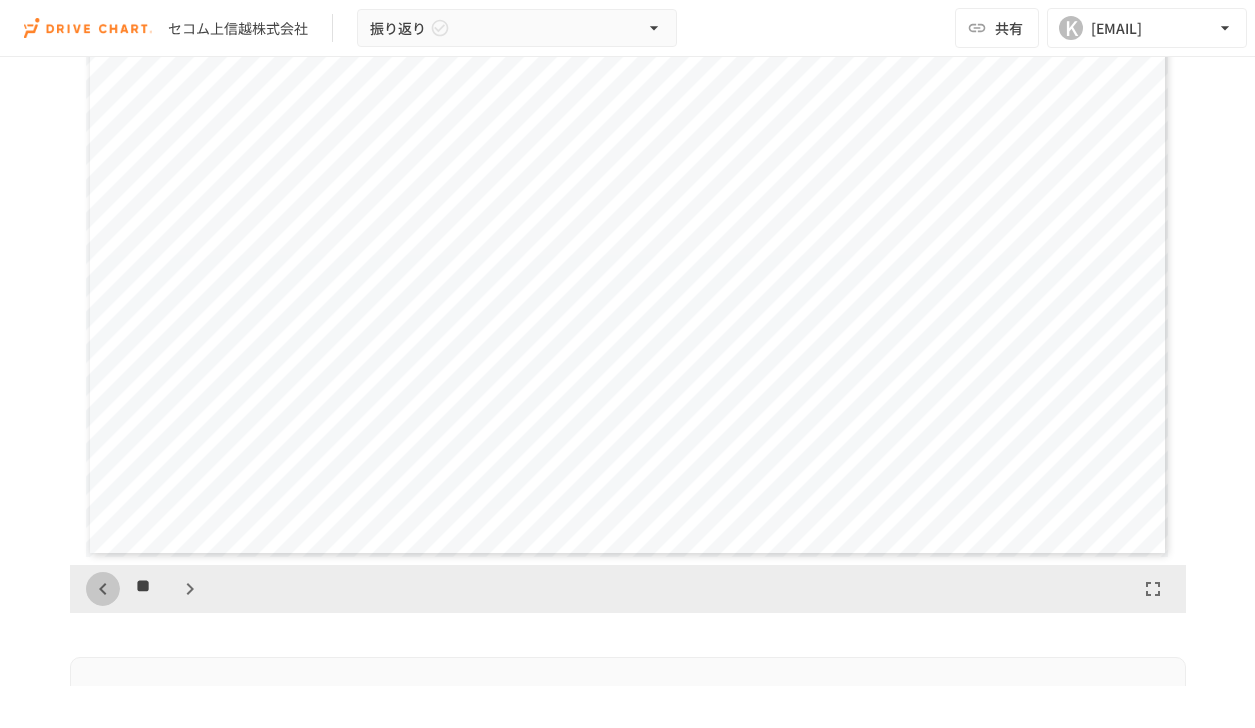 click 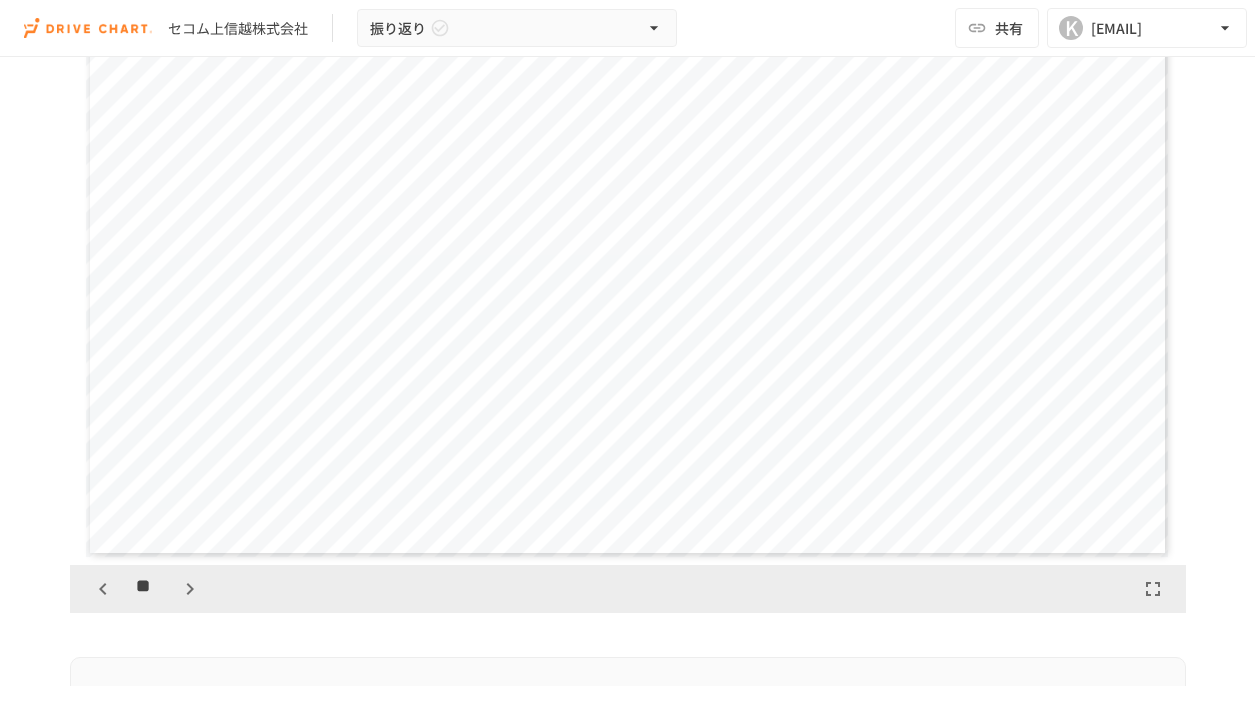 click 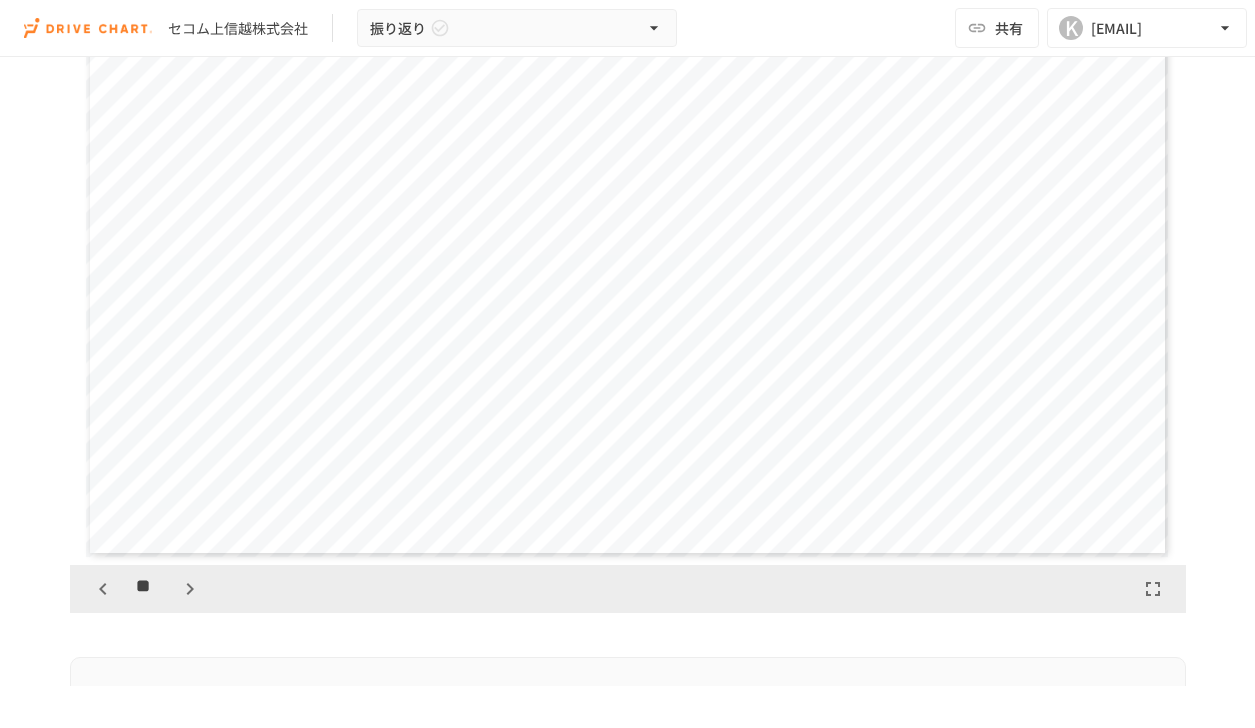 click 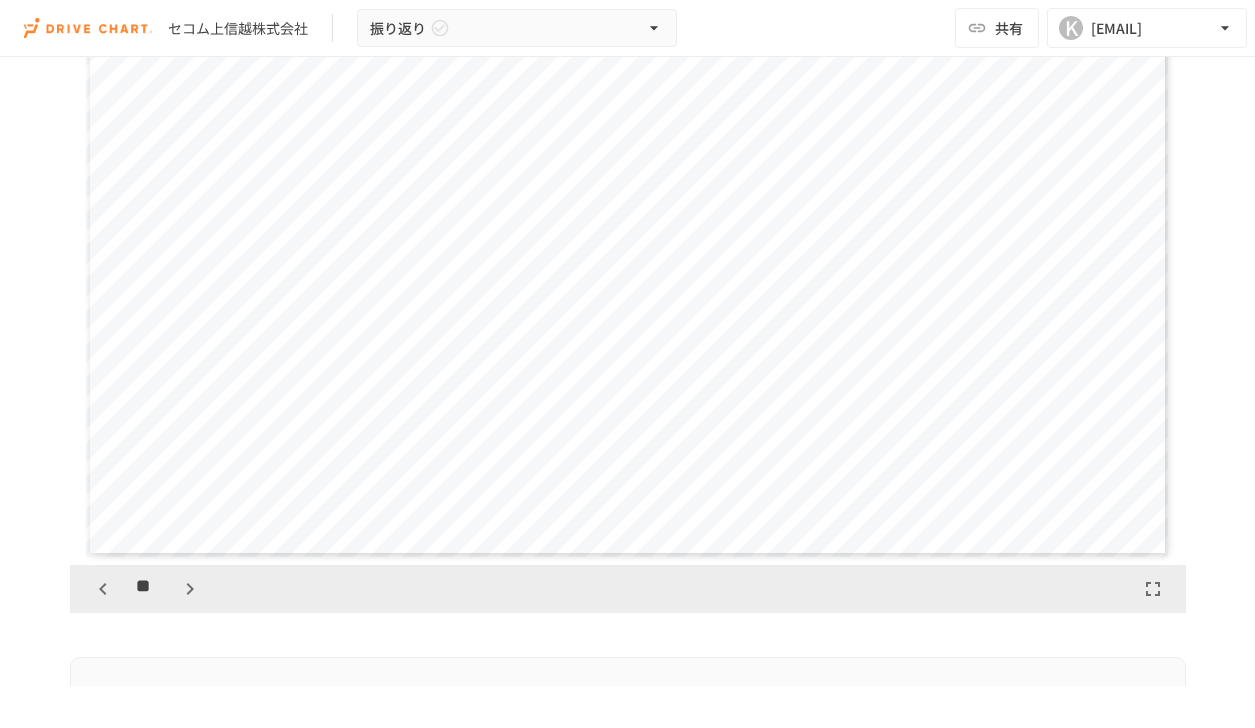 click 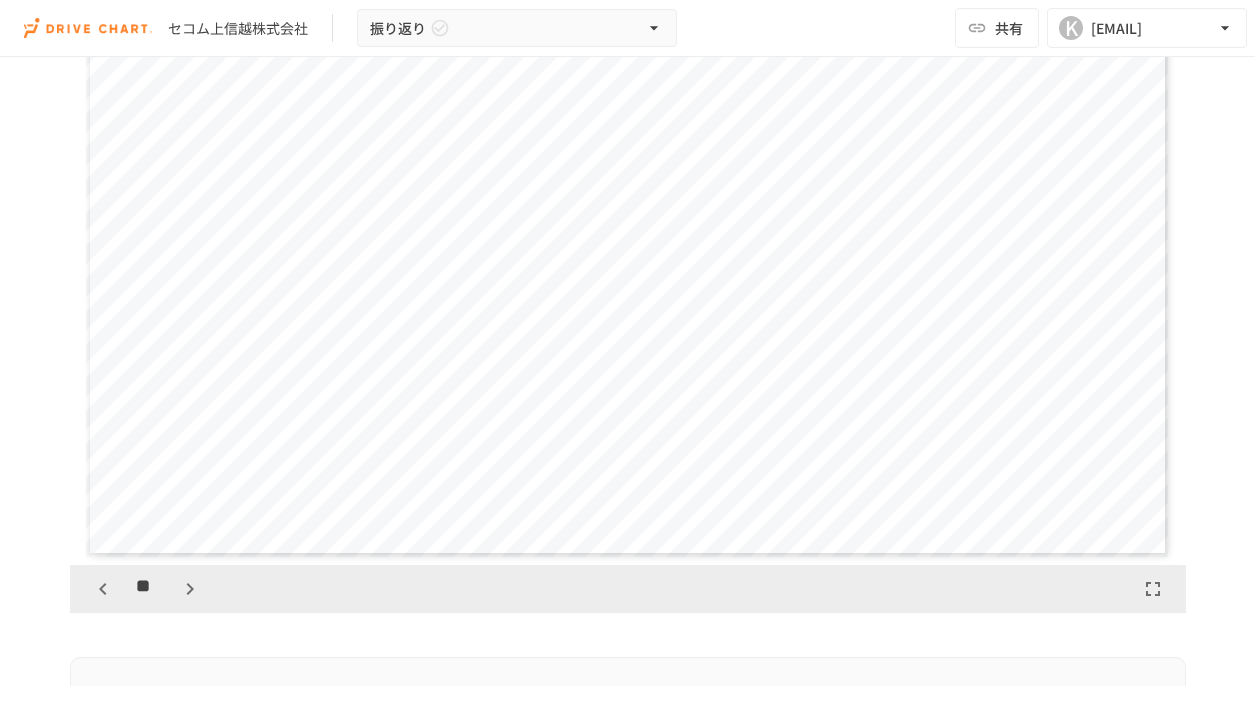 click 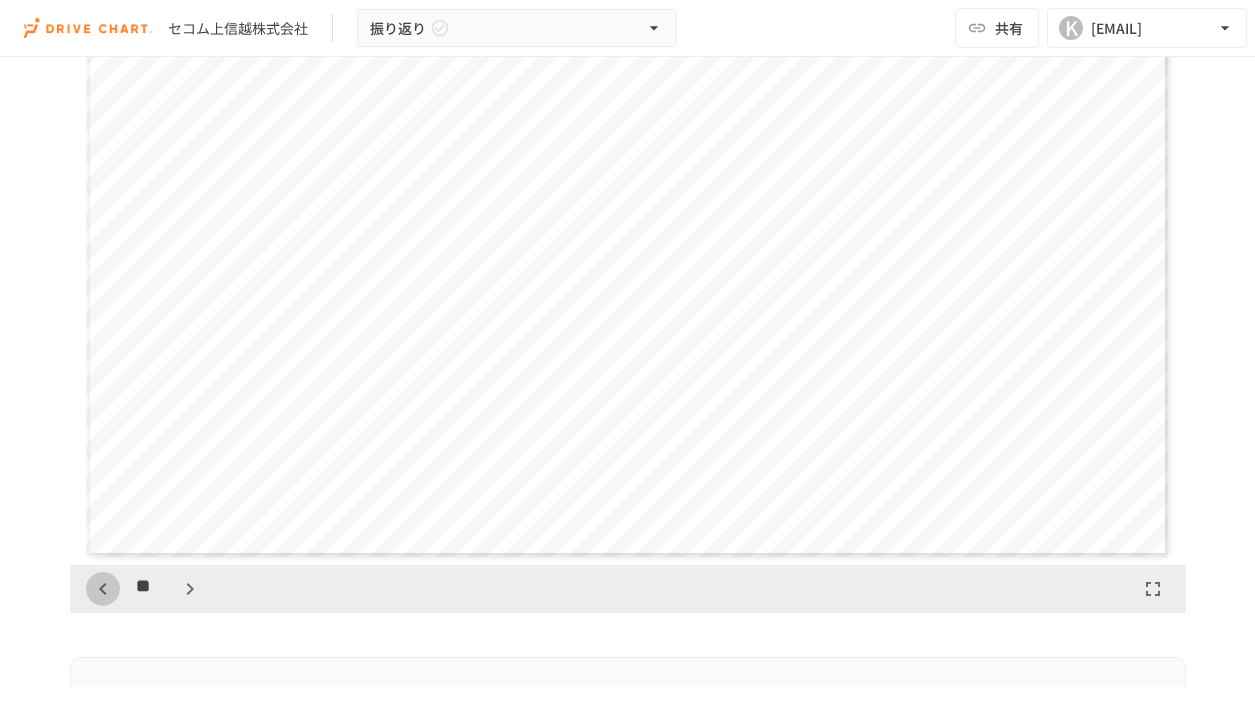 click 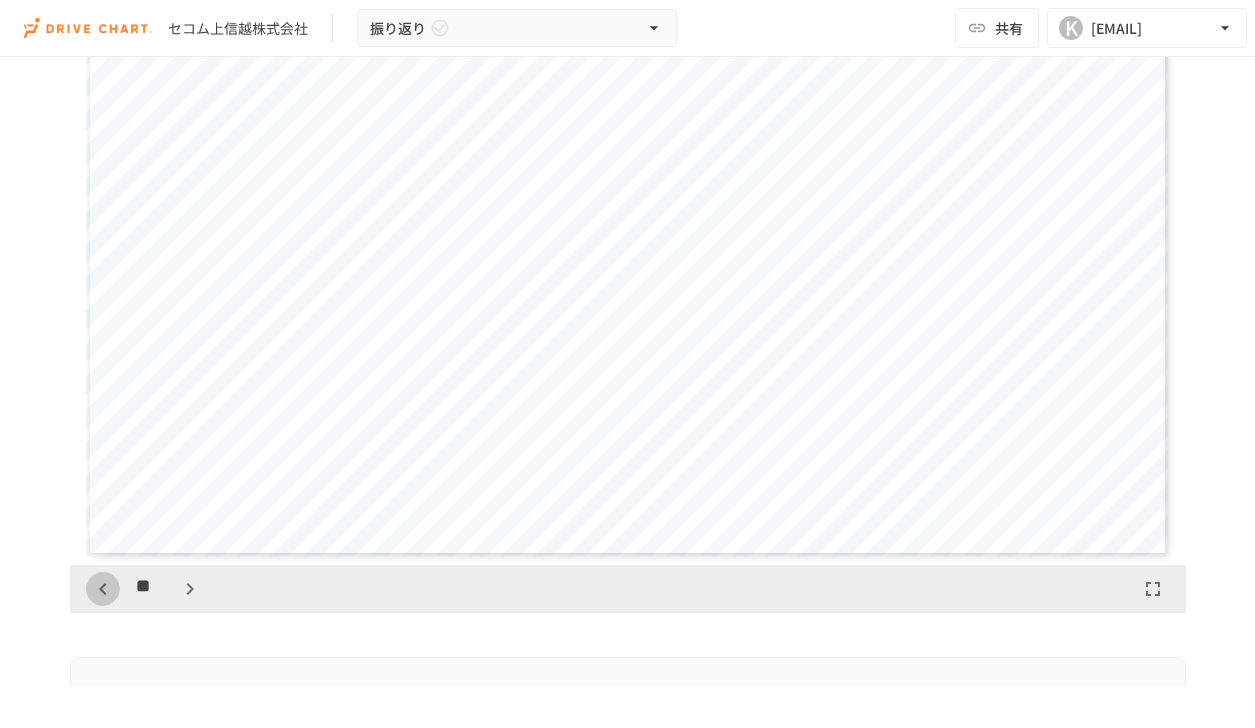click 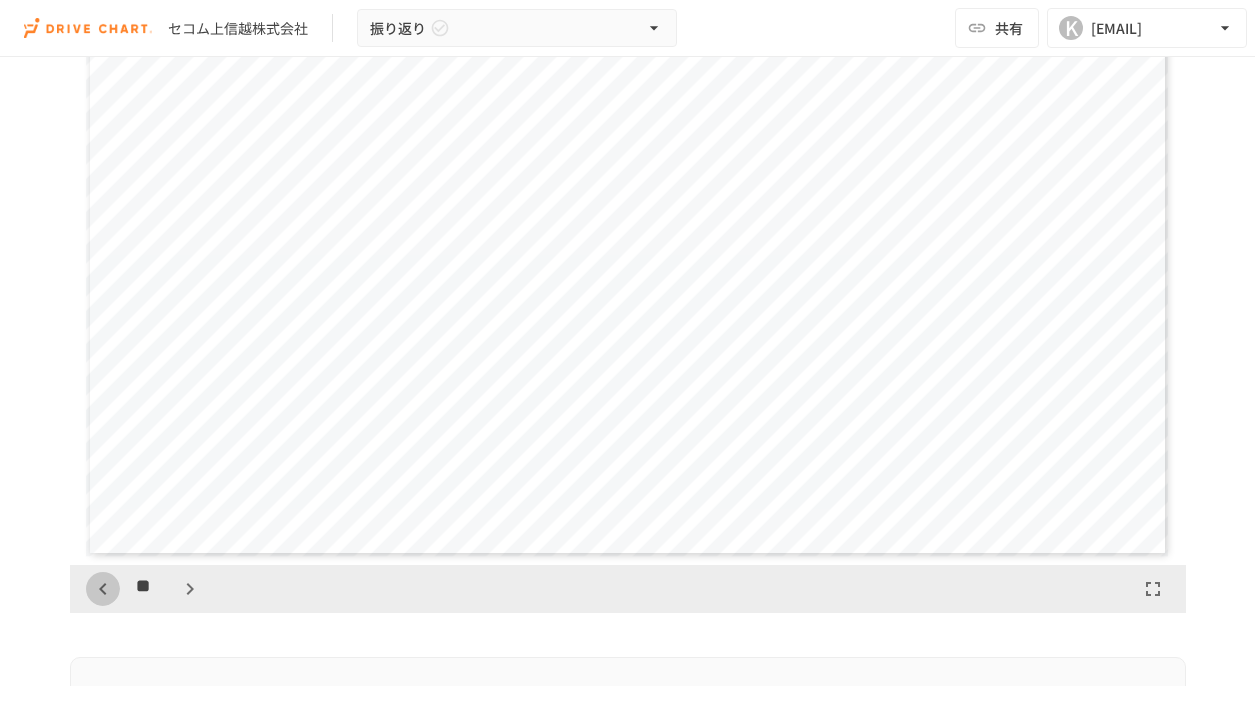 click 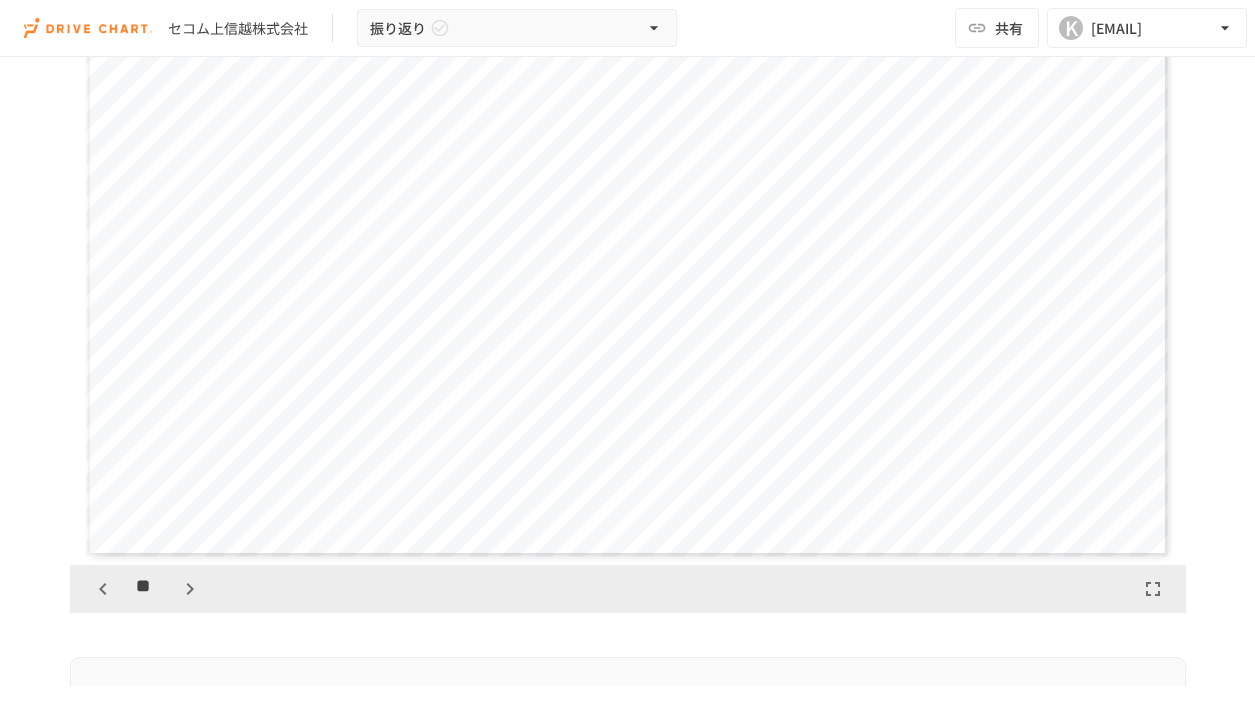click 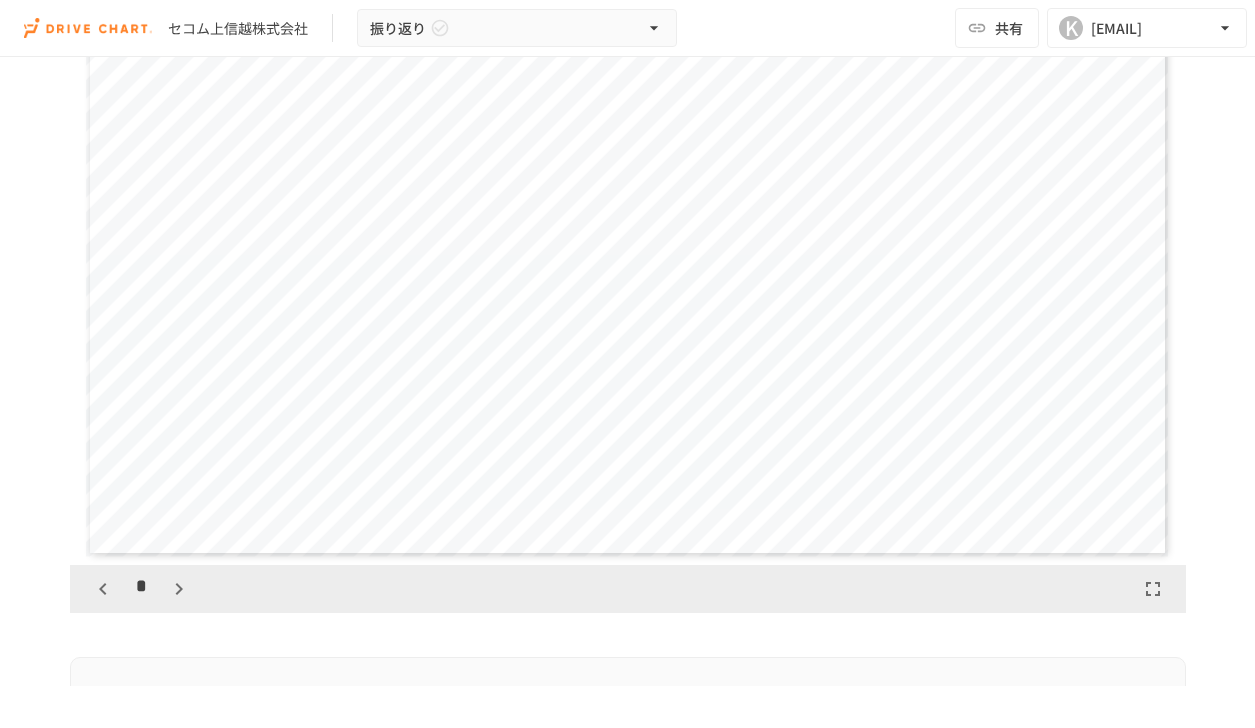 click 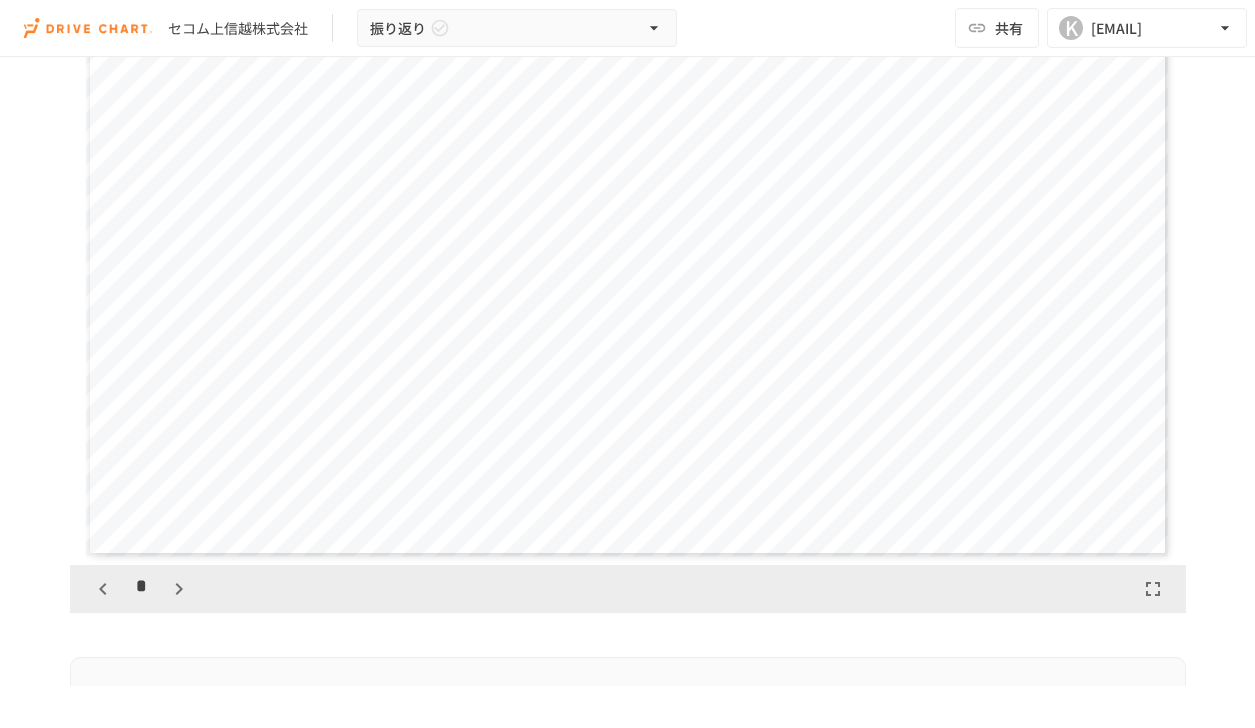 click 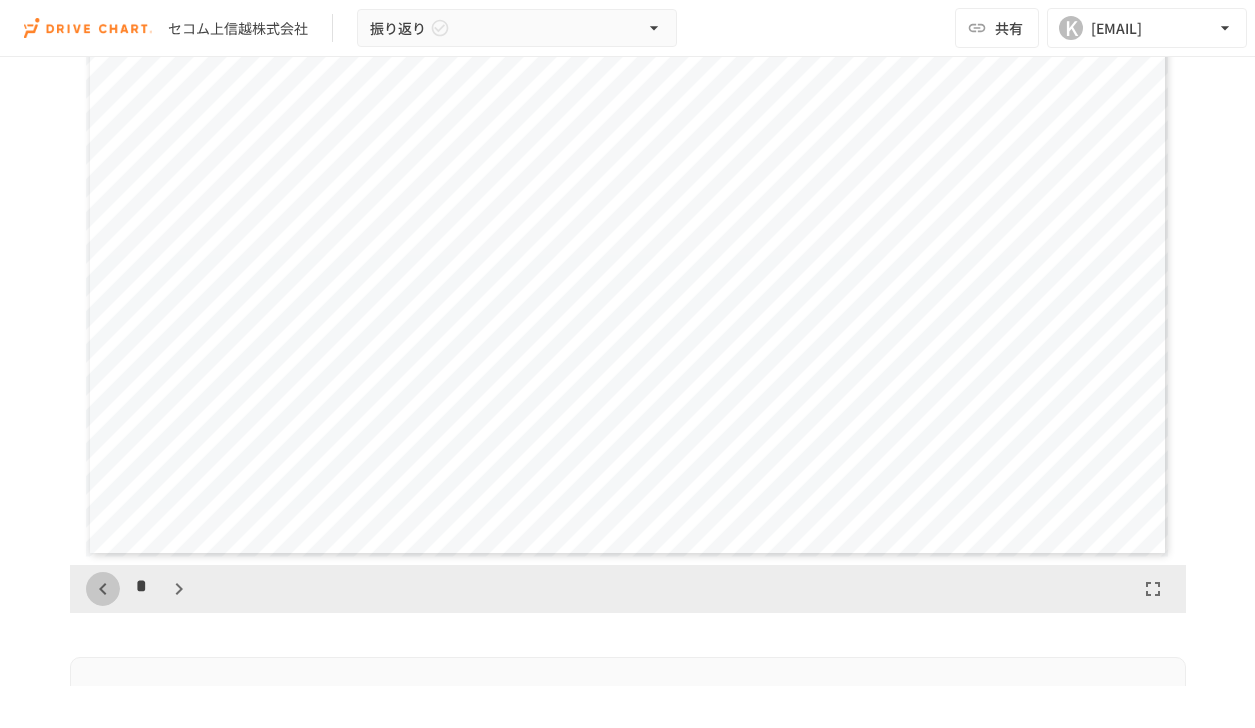 click 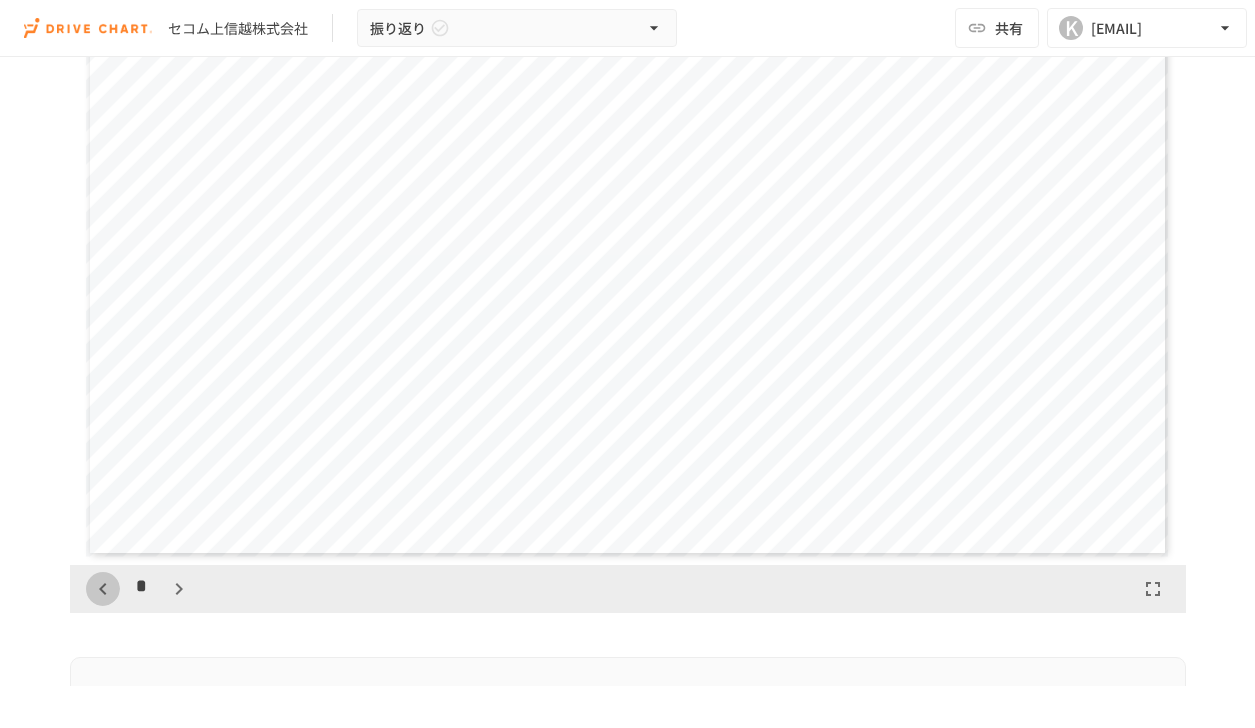 click 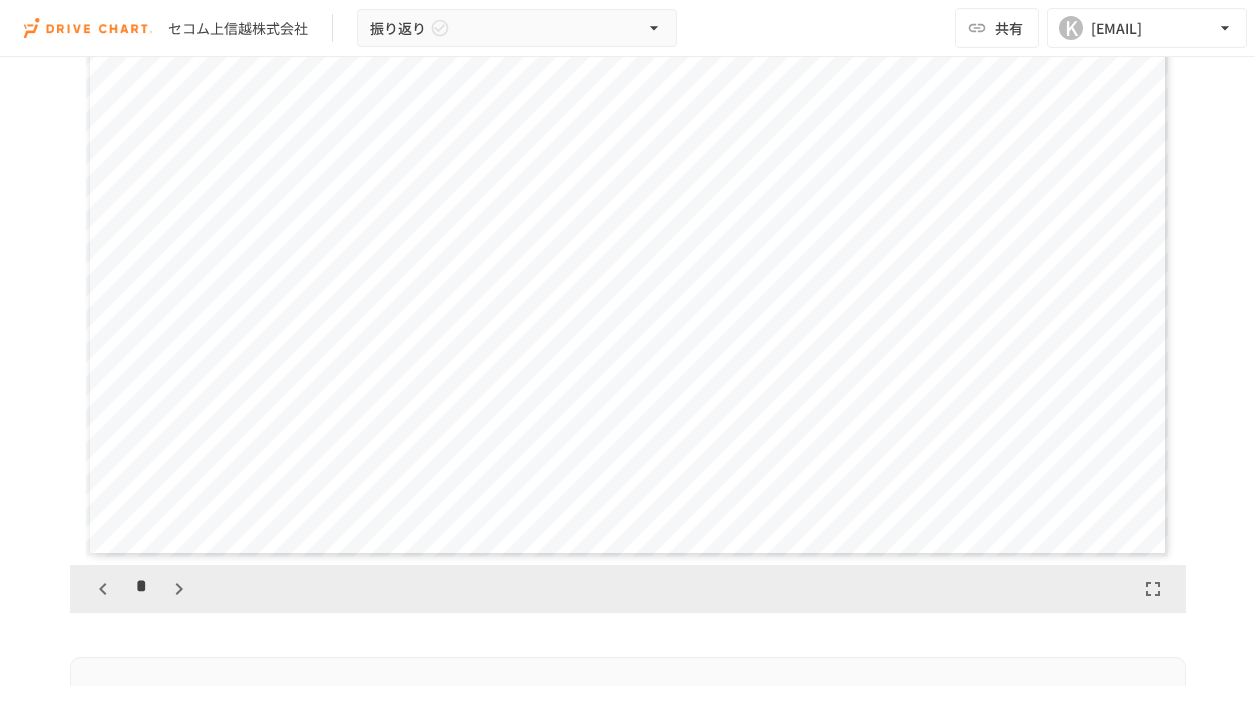 click 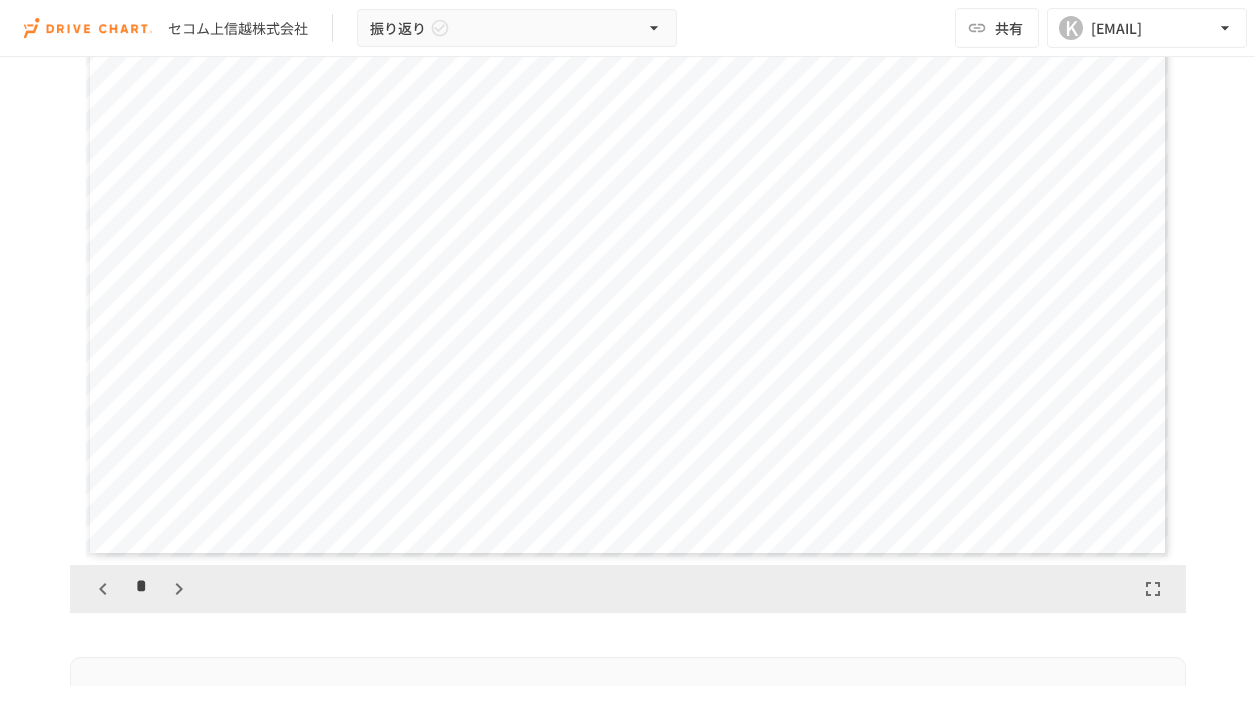 click 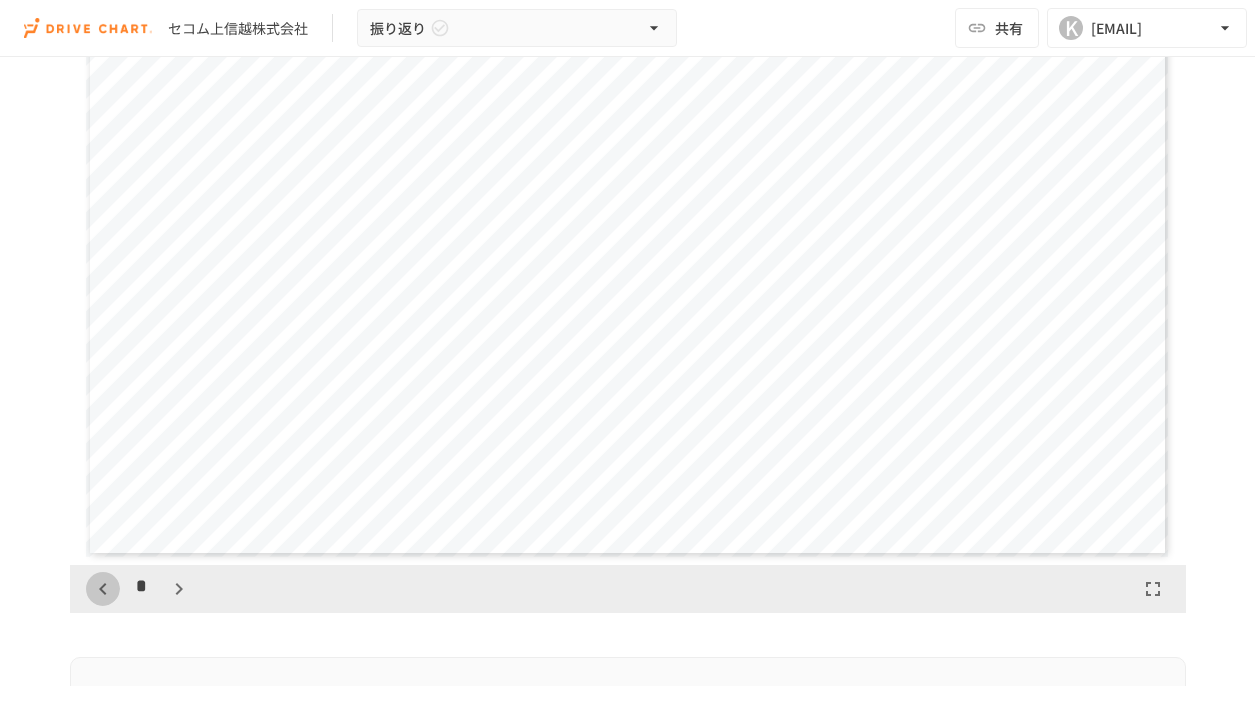 scroll, scrollTop: 625, scrollLeft: 0, axis: vertical 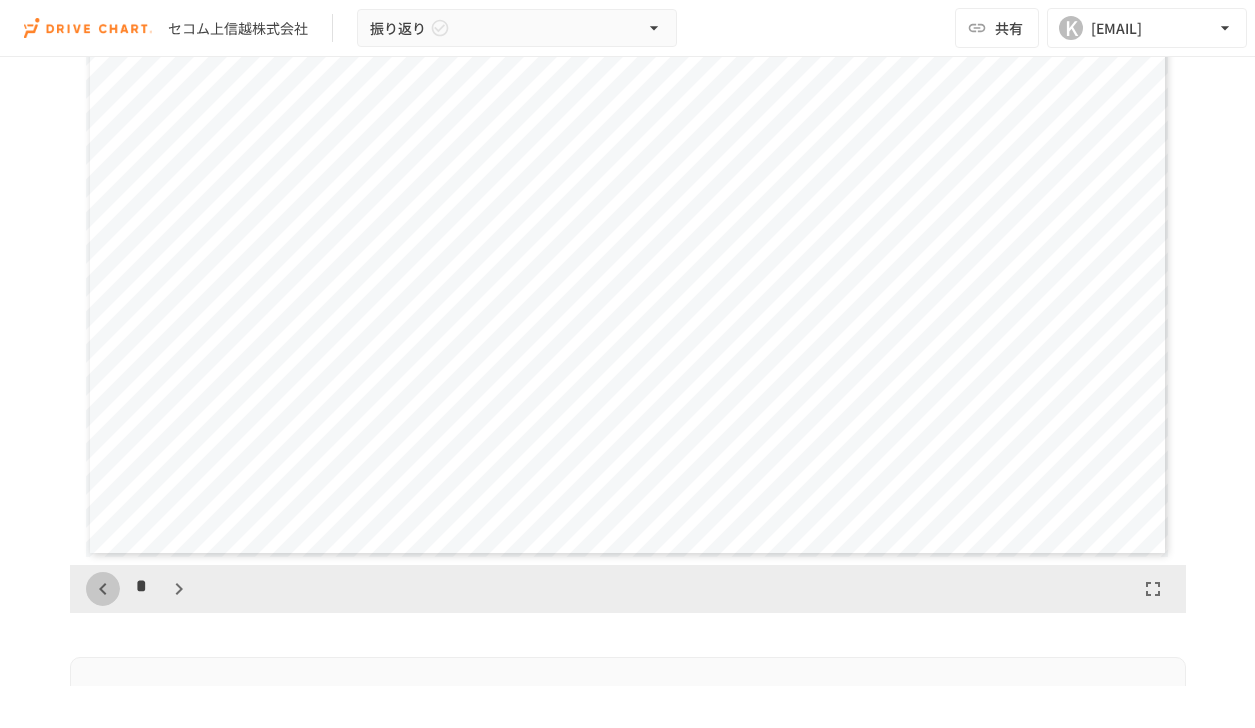 click 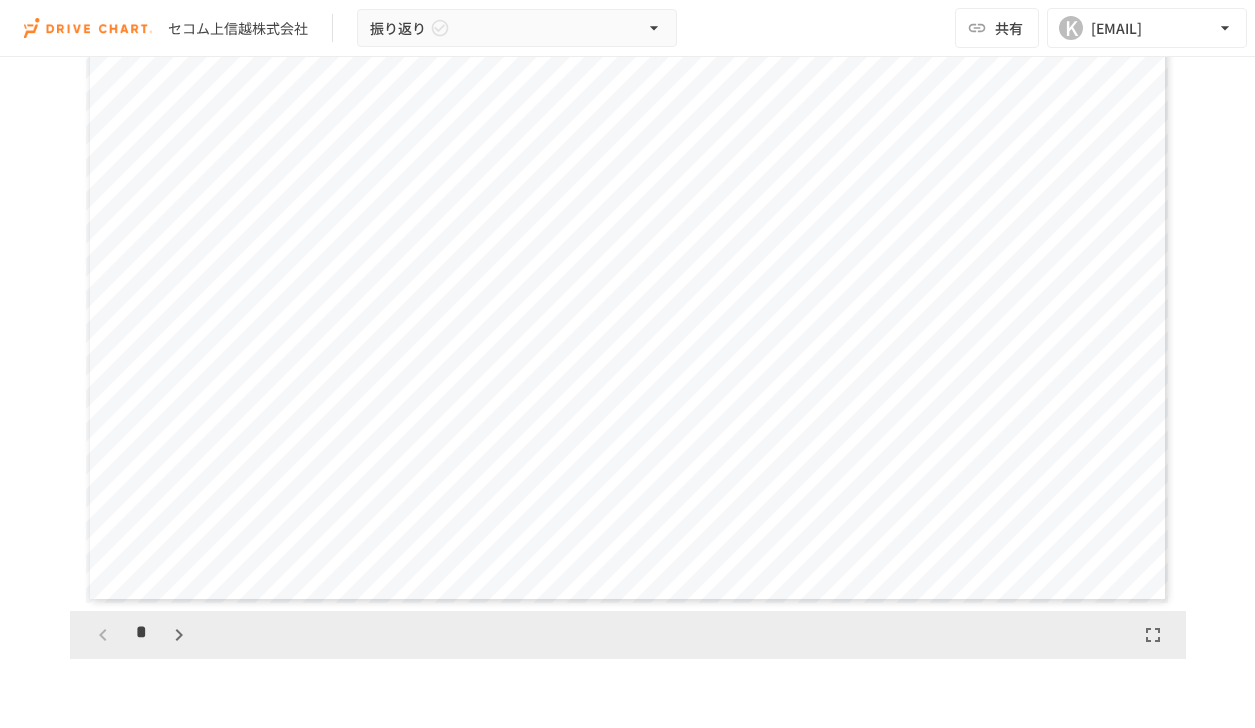 scroll, scrollTop: 400, scrollLeft: 0, axis: vertical 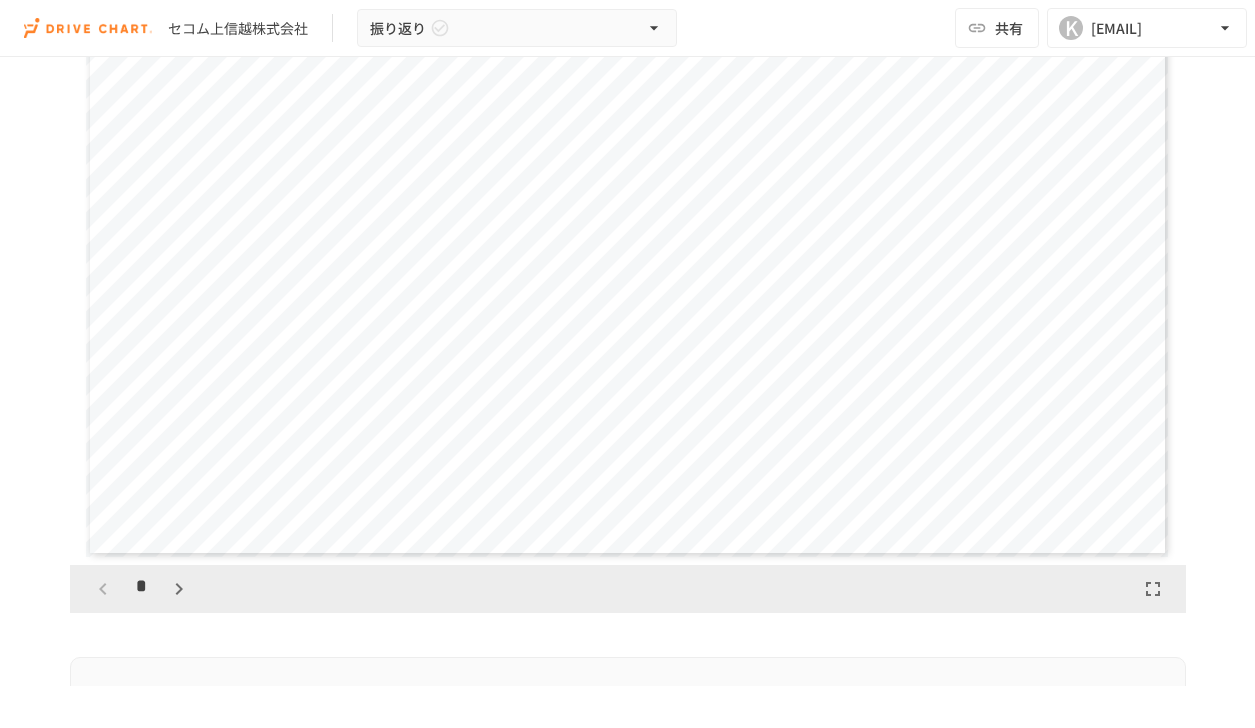 drag, startPoint x: 1146, startPoint y: 613, endPoint x: 1144, endPoint y: 596, distance: 17.117243 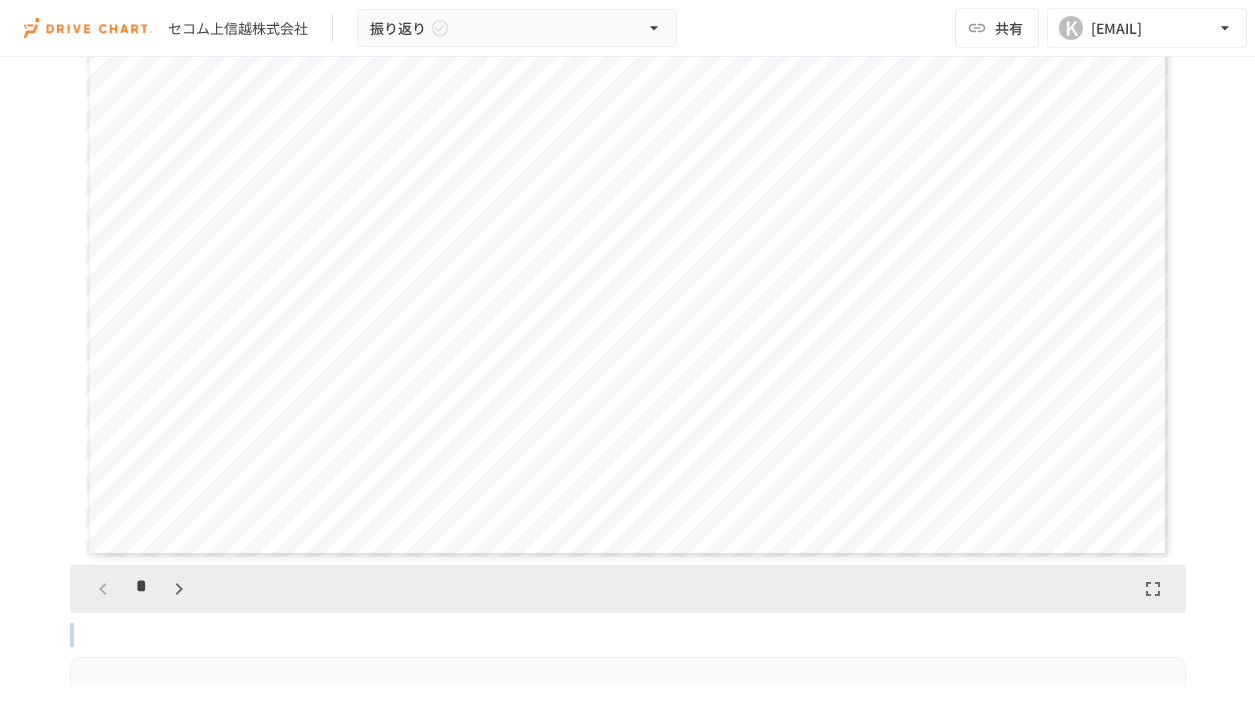 click 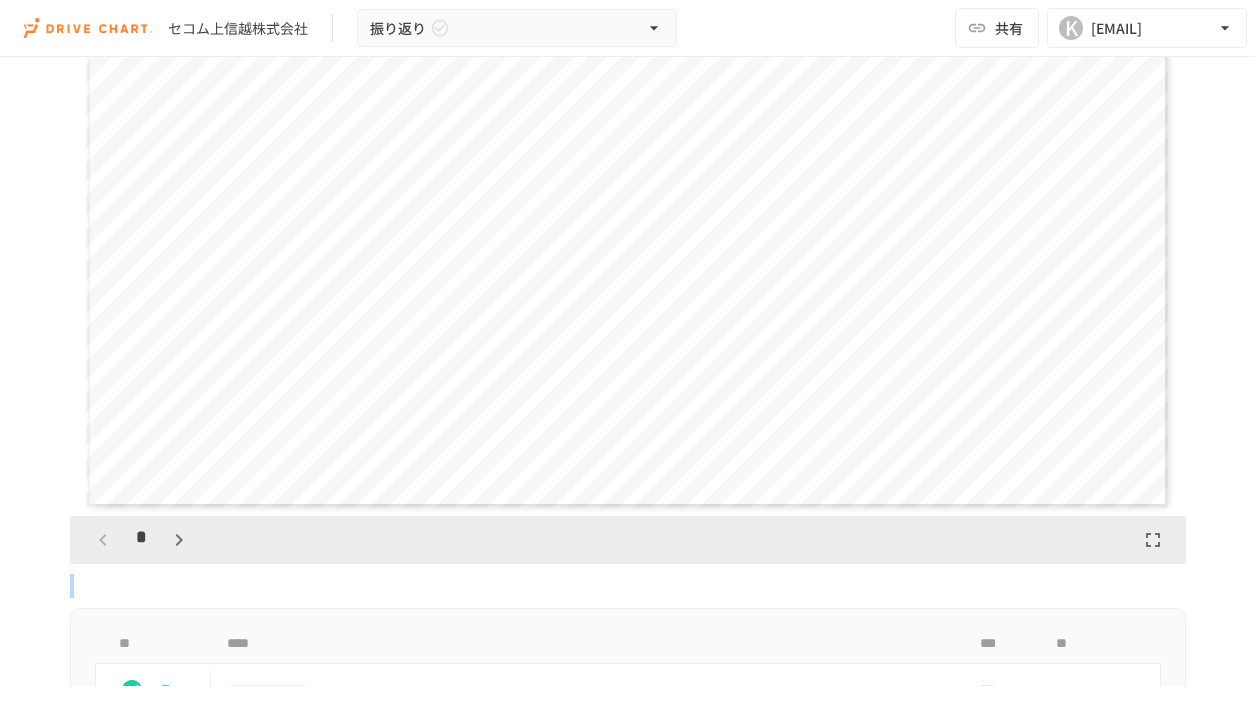 scroll, scrollTop: 600, scrollLeft: 0, axis: vertical 